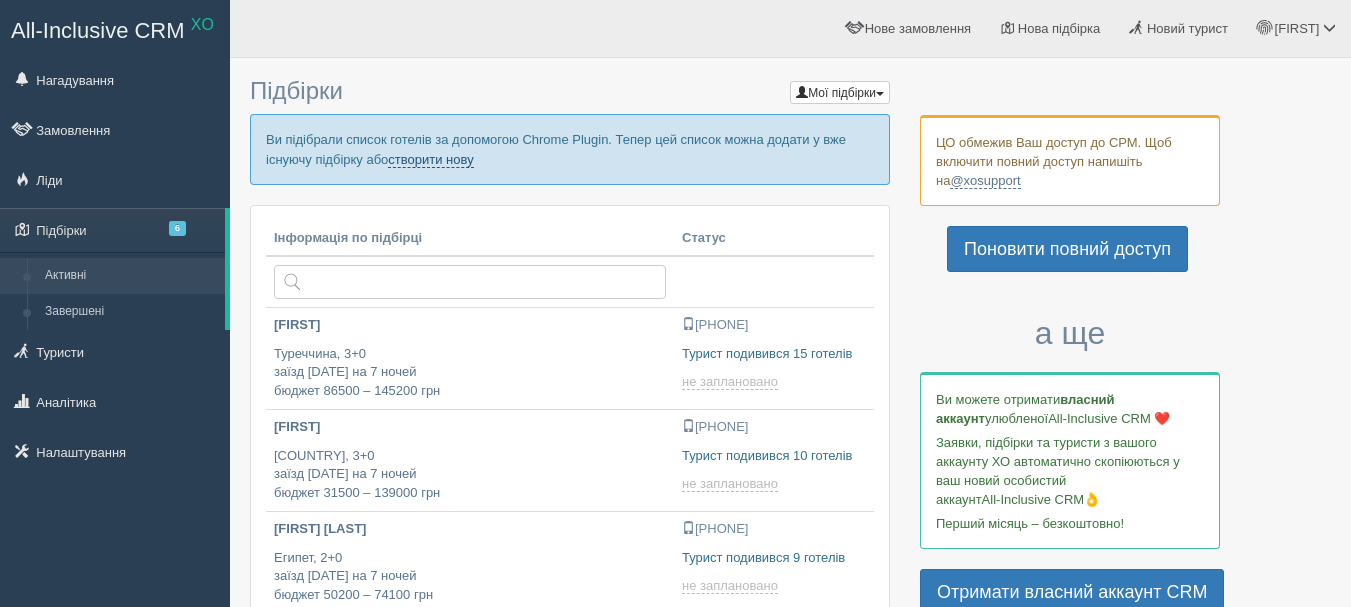 click on "створити нову" at bounding box center [430, 160] 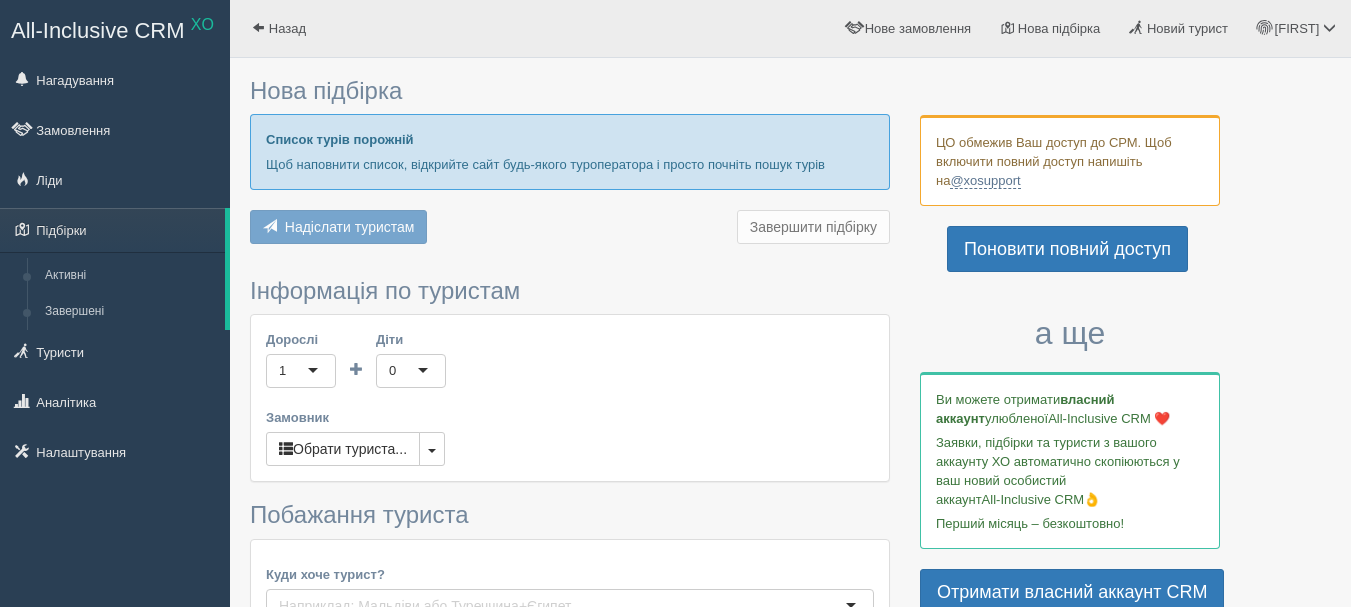 scroll, scrollTop: 0, scrollLeft: 0, axis: both 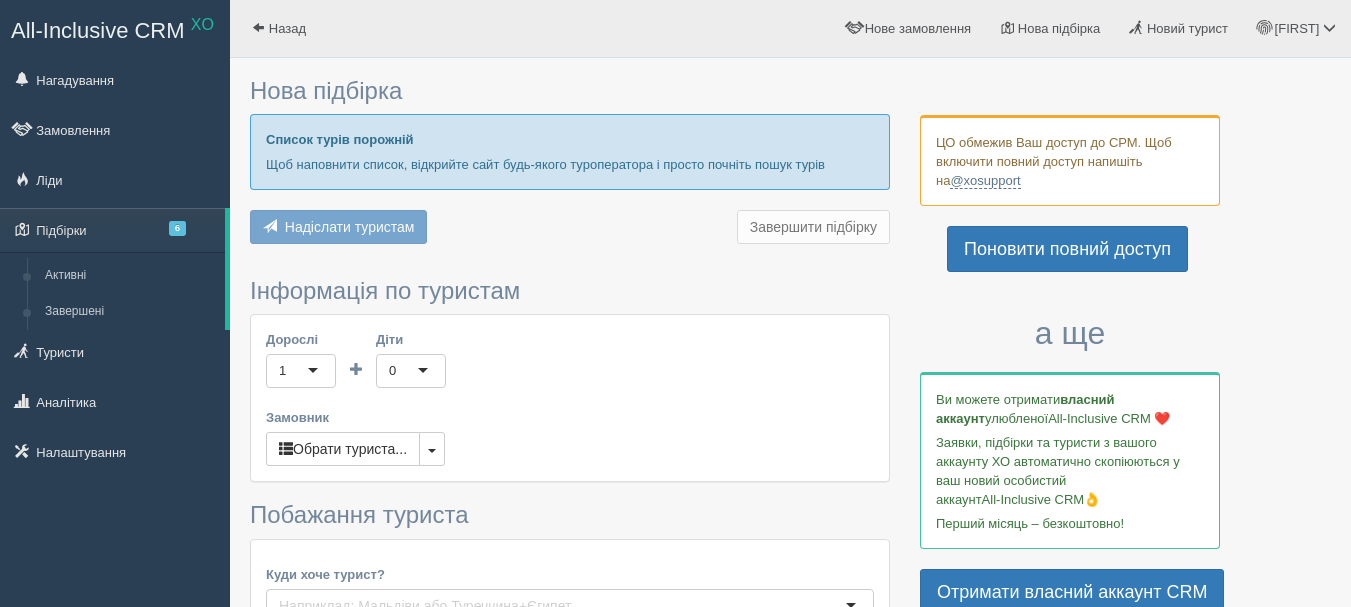 type on "5-7" 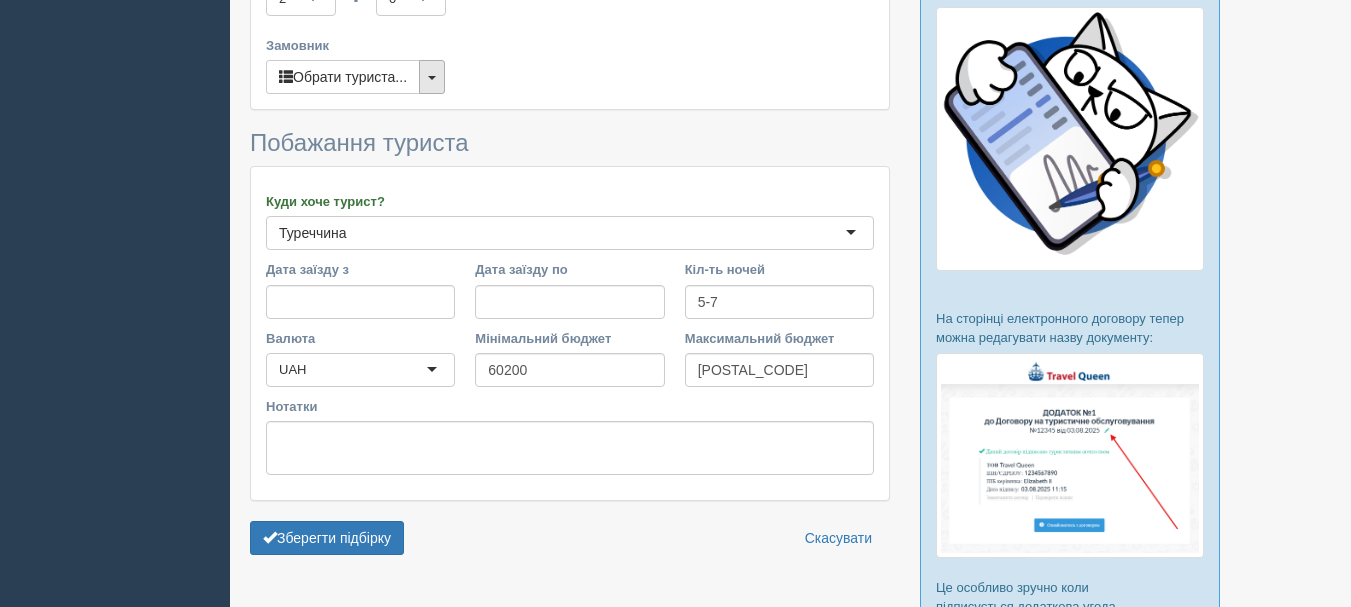 scroll, scrollTop: 1000, scrollLeft: 0, axis: vertical 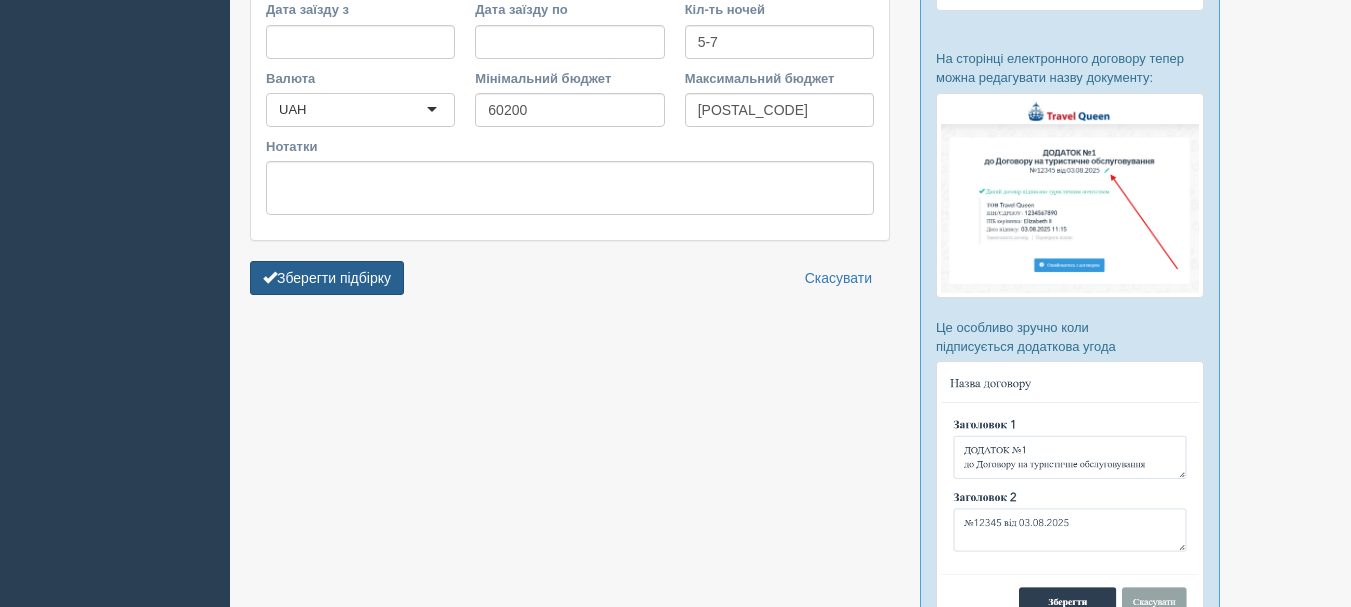 click on "Зберегти підбірку" at bounding box center (327, 278) 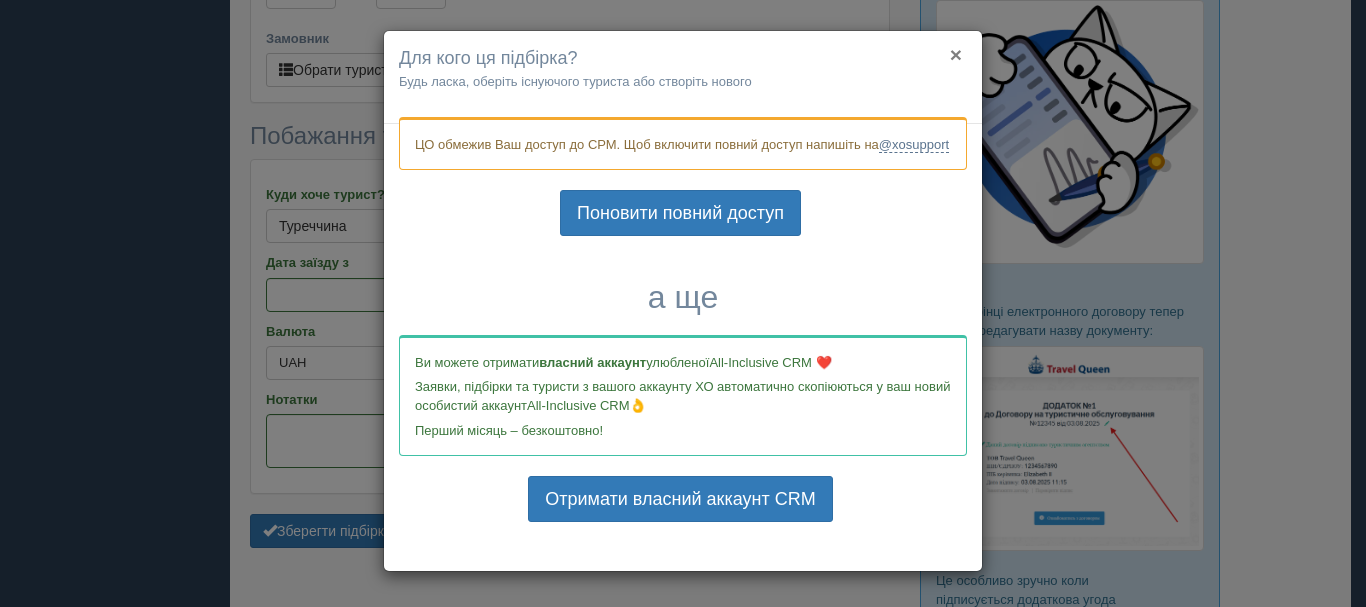 click on "×" at bounding box center (956, 54) 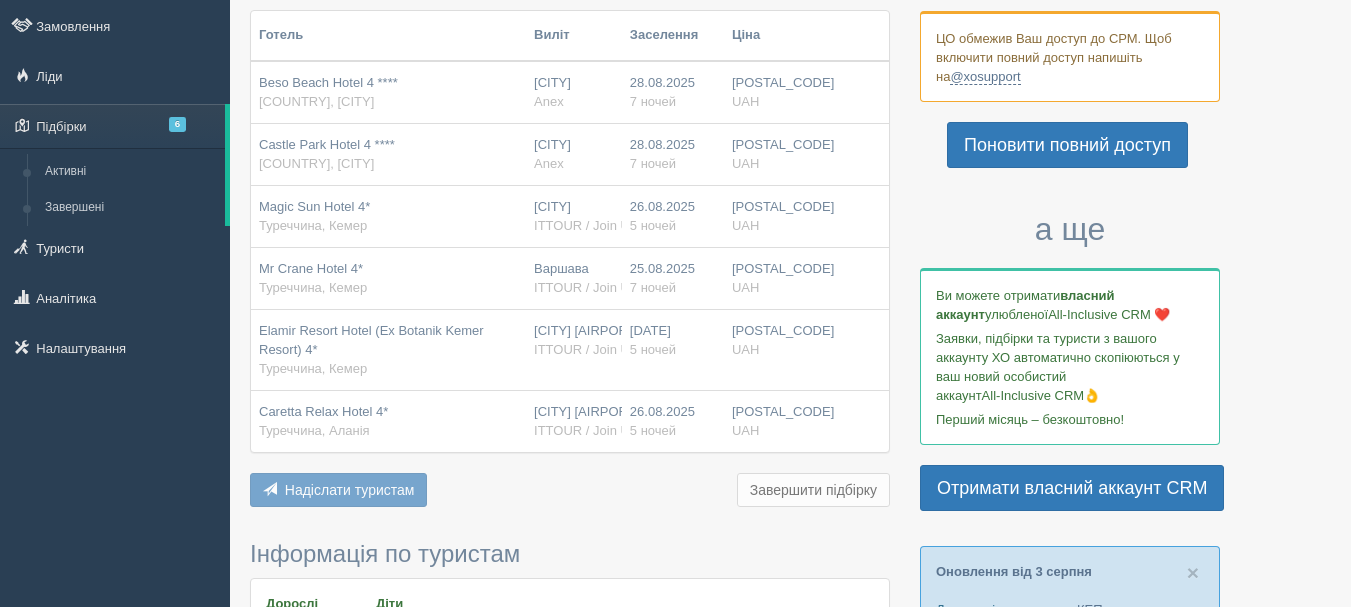 scroll, scrollTop: 0, scrollLeft: 0, axis: both 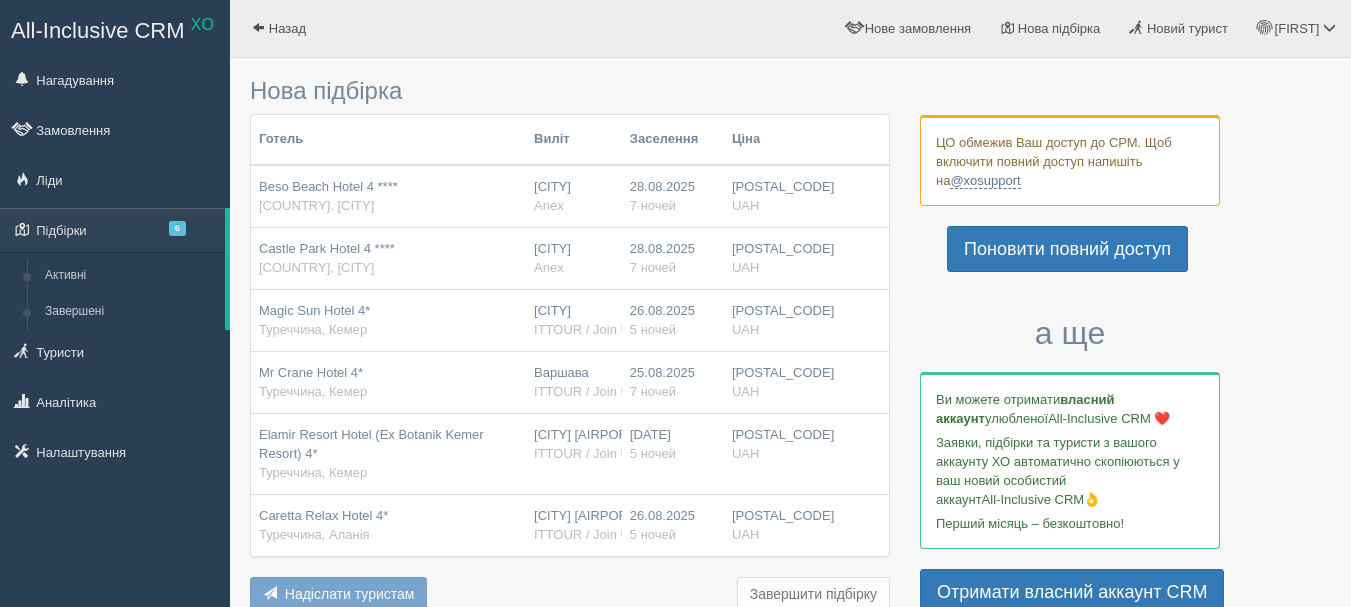 click on "Beso Beach Hotel 4 ****" at bounding box center [328, 186] 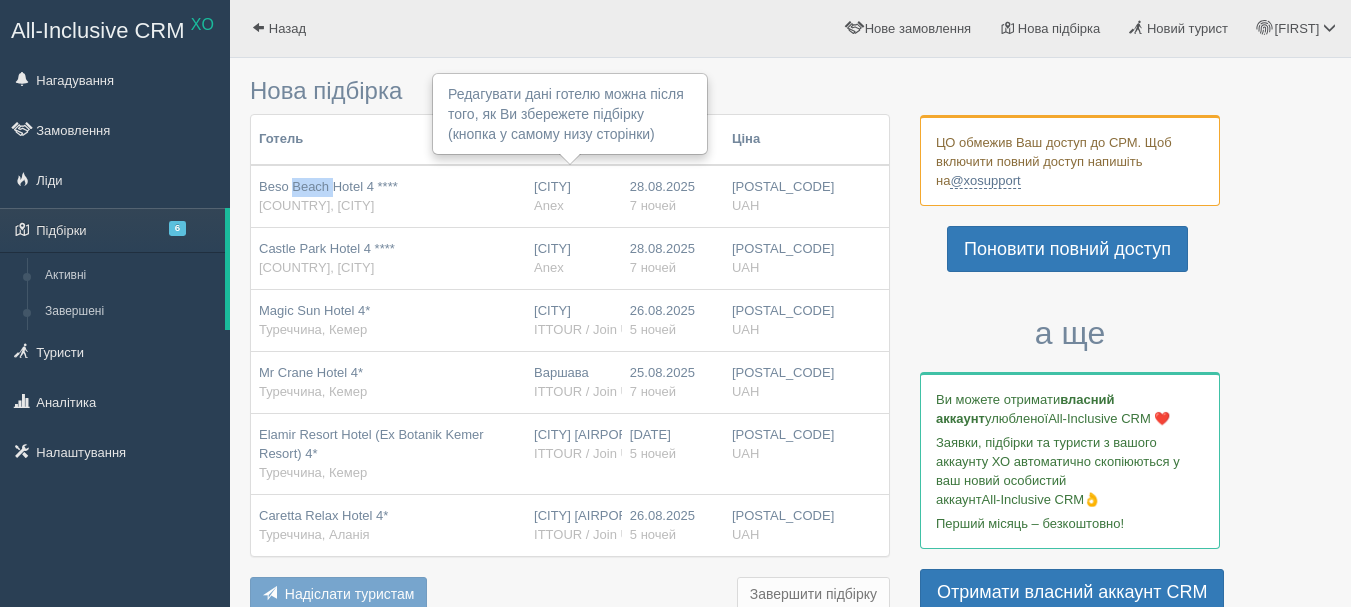 click on "Beso Beach Hotel 4 ****" at bounding box center (328, 186) 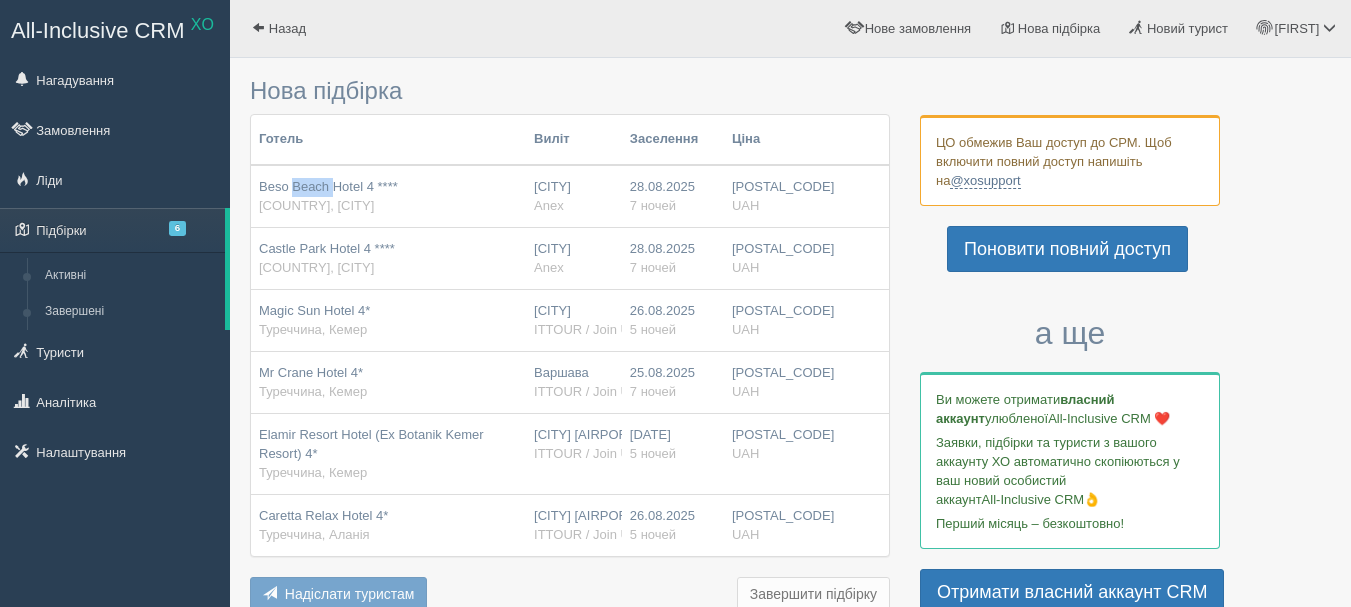 click on "Beso Beach Hotel 4 ****" at bounding box center (328, 186) 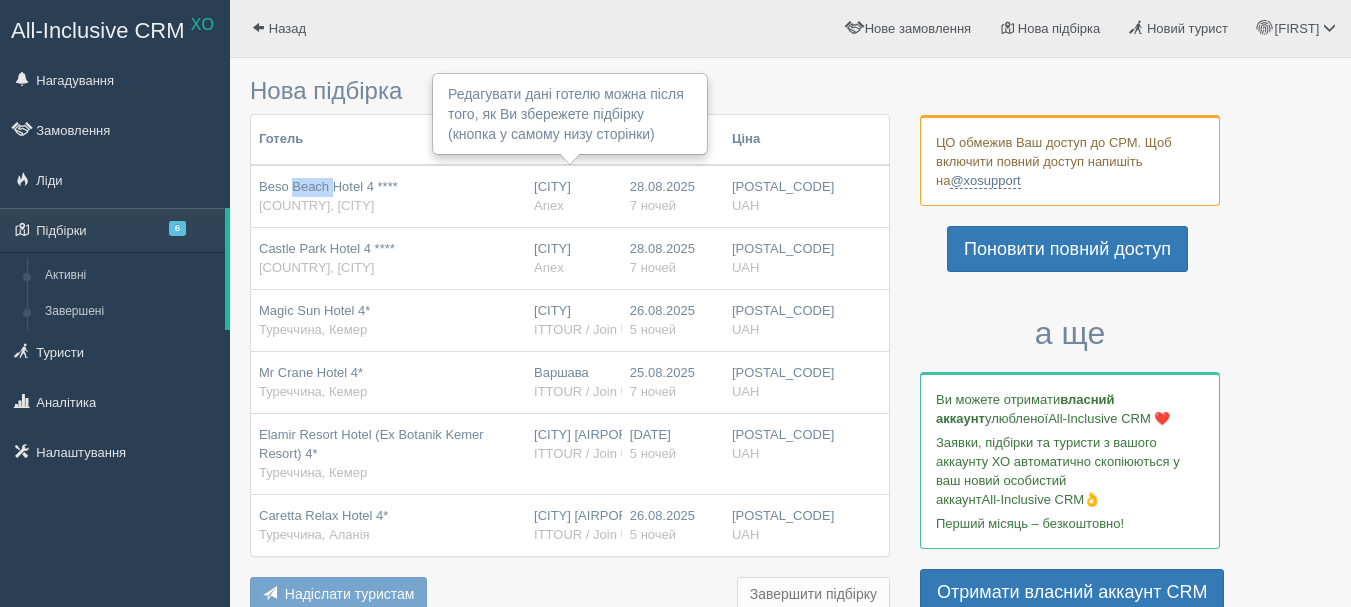 click on "Beso Beach Hotel 4 ****" at bounding box center [328, 186] 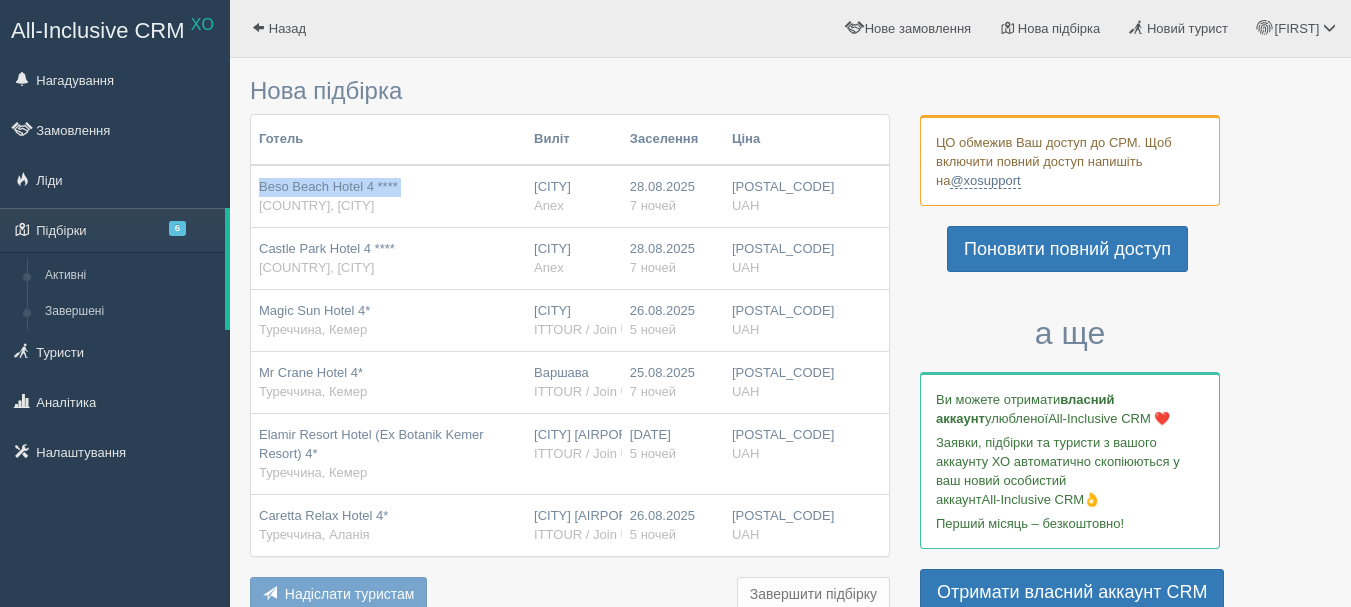 click on "Beso Beach Hotel 4 ****" at bounding box center [328, 186] 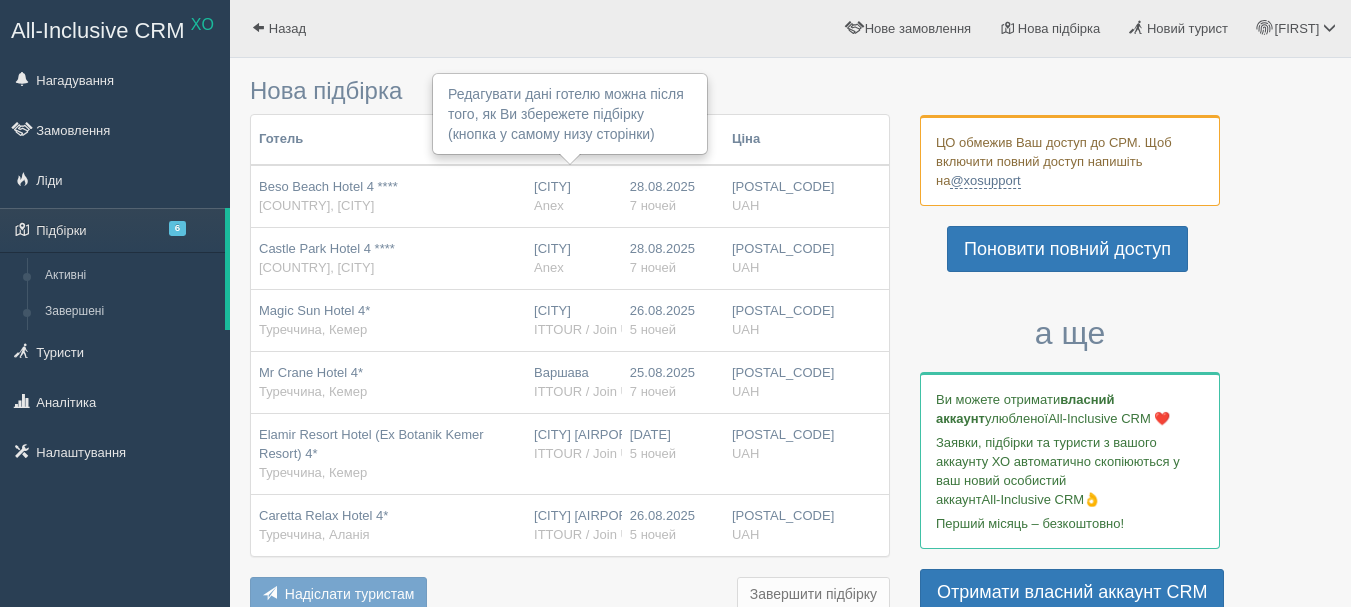 click at bounding box center [790, 1020] 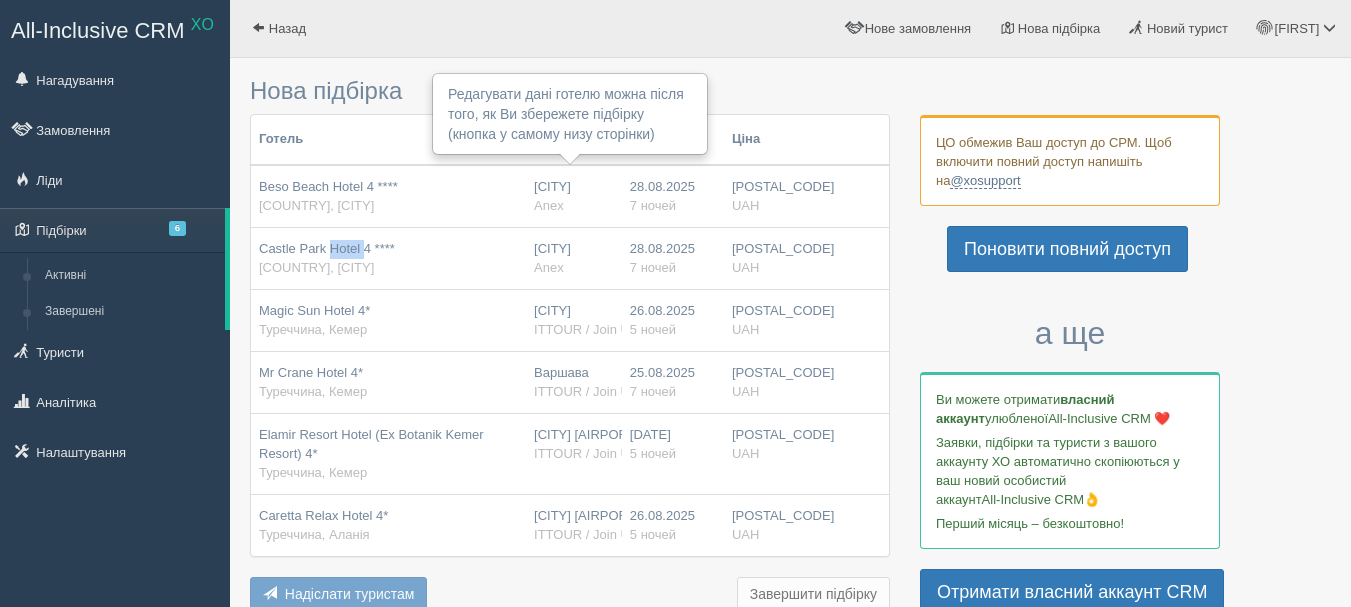 click on "Castle Park Hotel 4 ****" at bounding box center (327, 248) 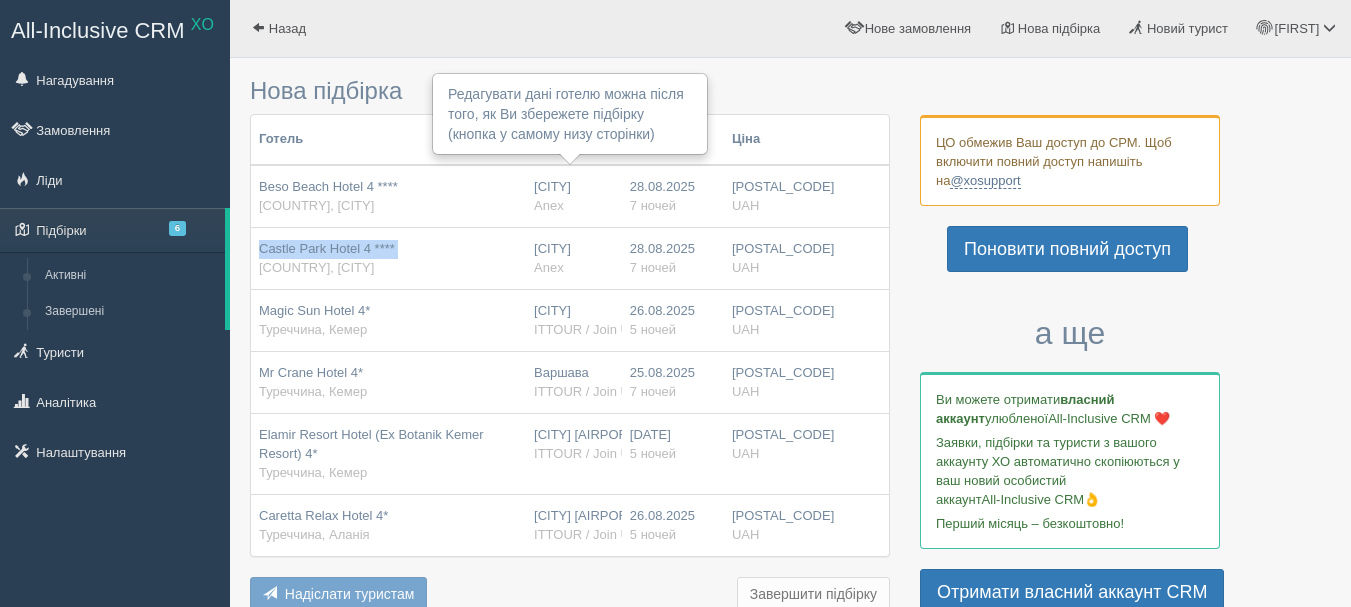 click on "Castle Park Hotel 4 ****" at bounding box center [327, 248] 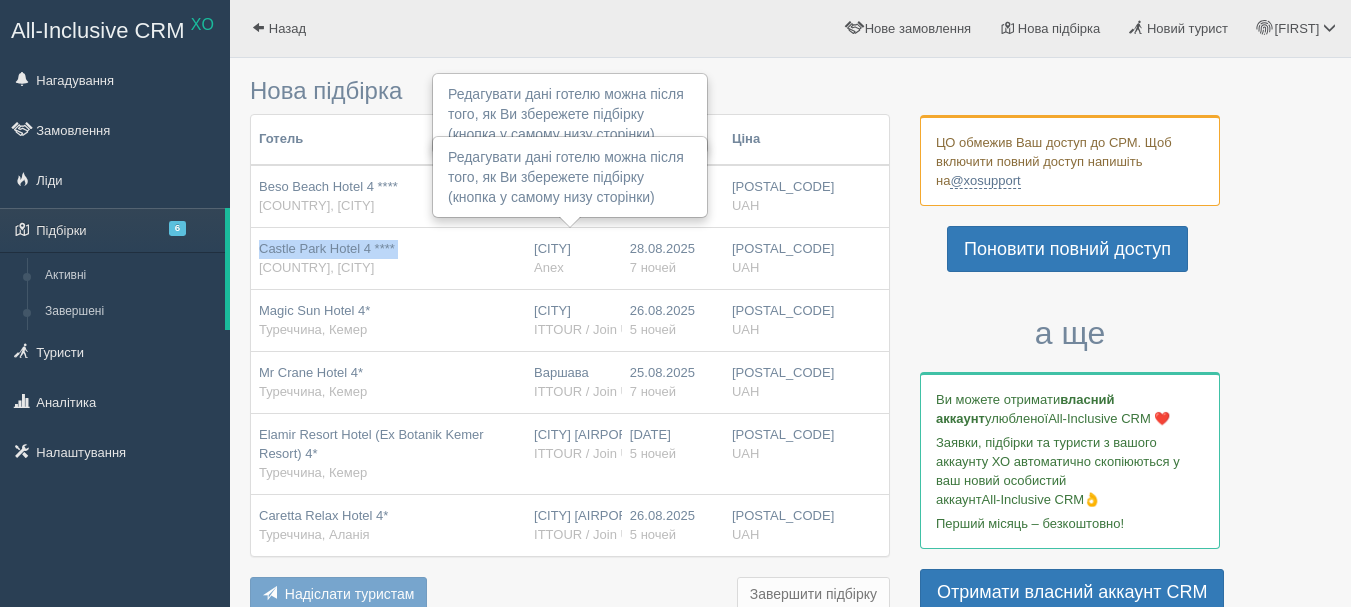 copy on "Castle Park Hotel 4 ****" 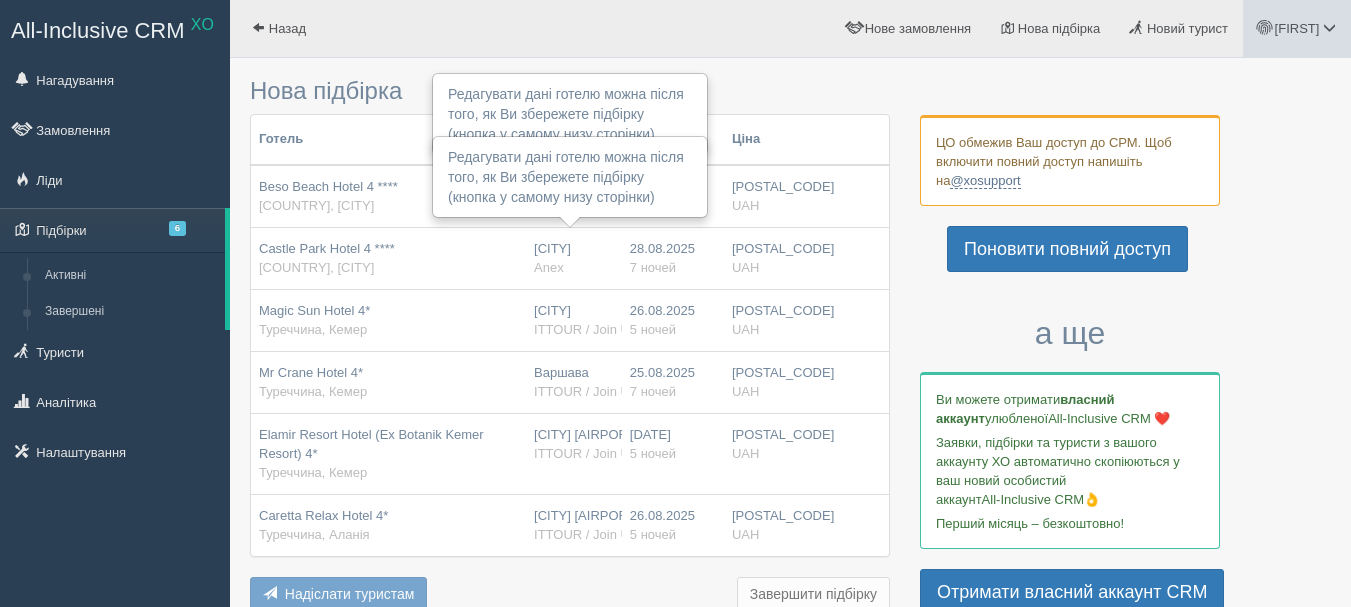 click on "[FIRST]" at bounding box center [1297, 28] 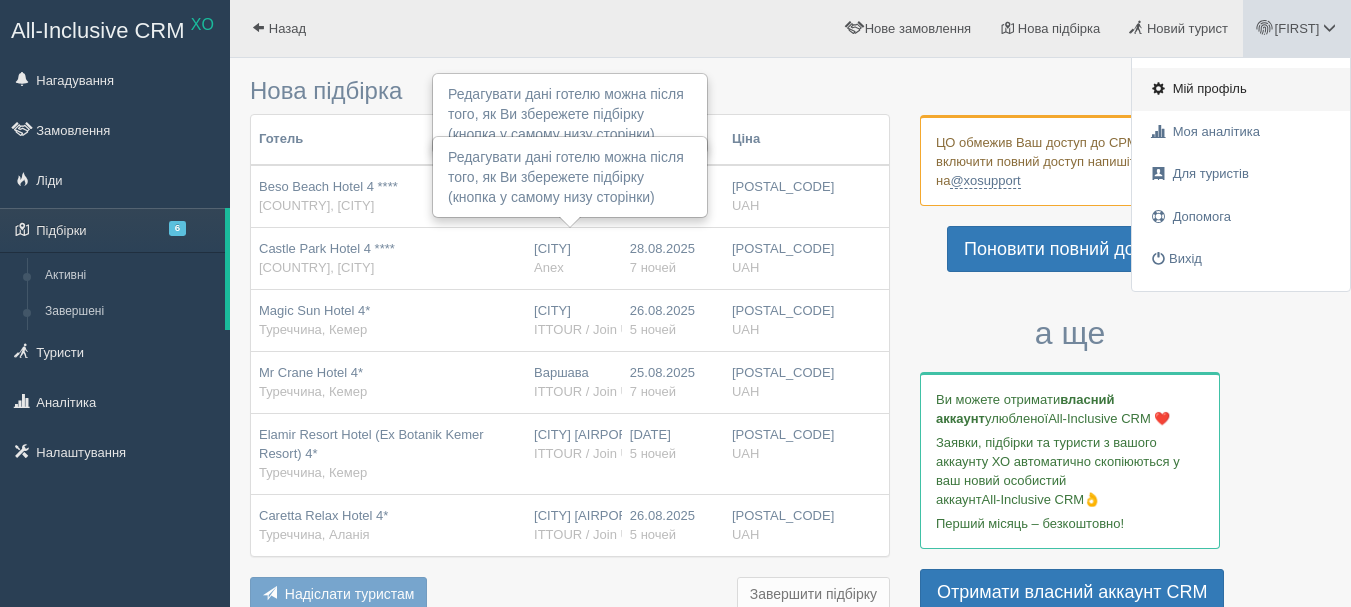 click on "Мій профіль" at bounding box center (1241, 89) 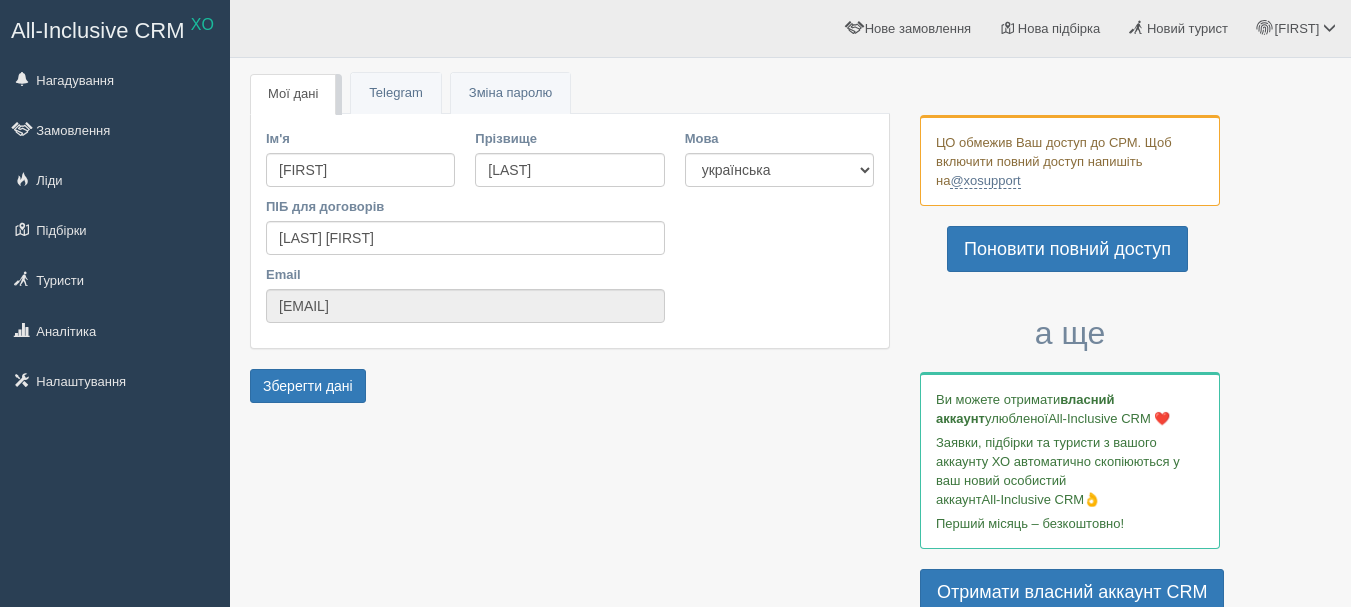 scroll, scrollTop: 0, scrollLeft: 0, axis: both 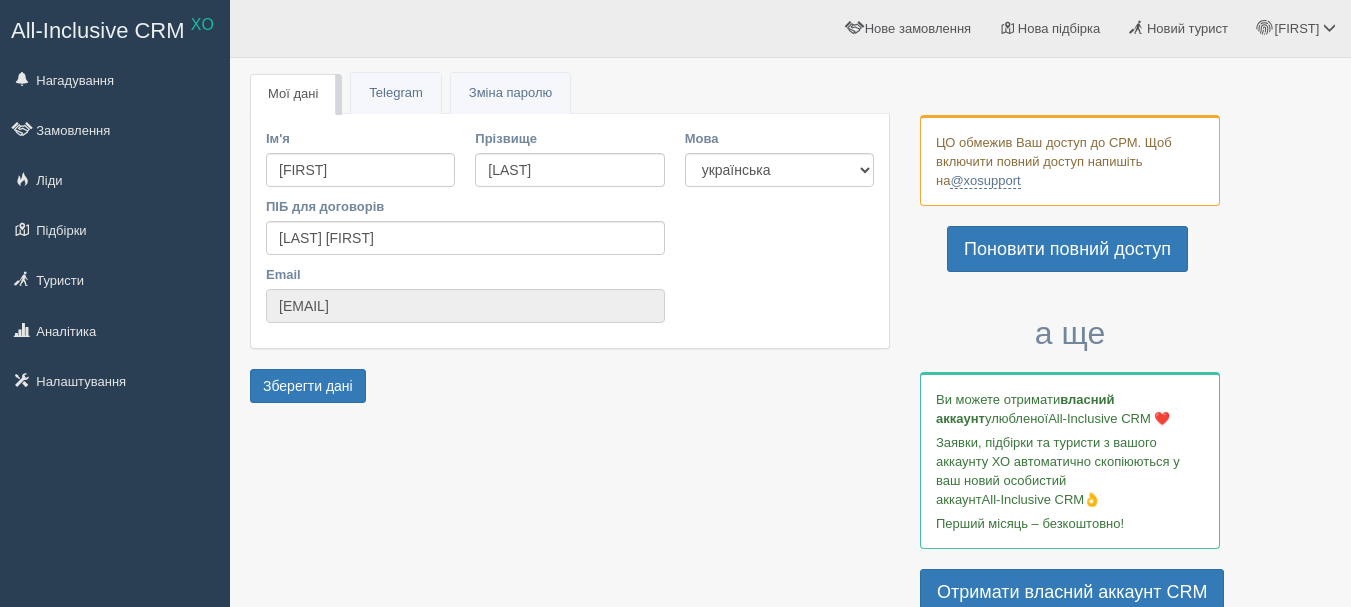 click on "brilliantvera+xo@gmail.com" at bounding box center [465, 306] 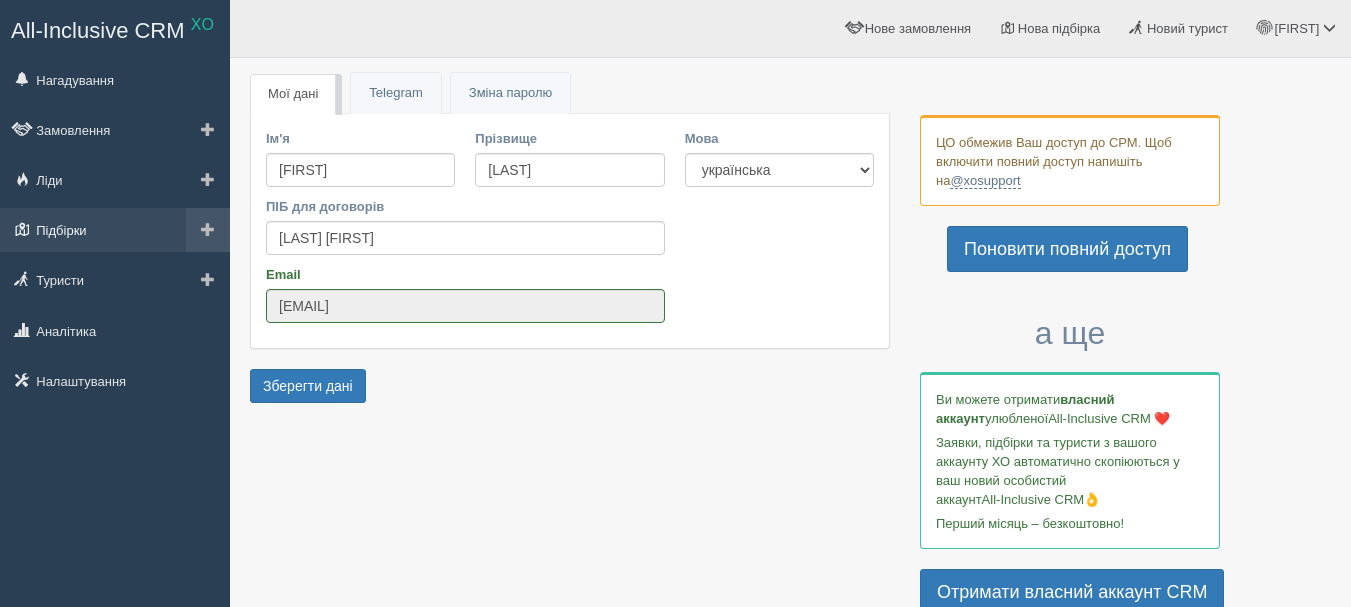 click on "Підбірки" at bounding box center (115, 230) 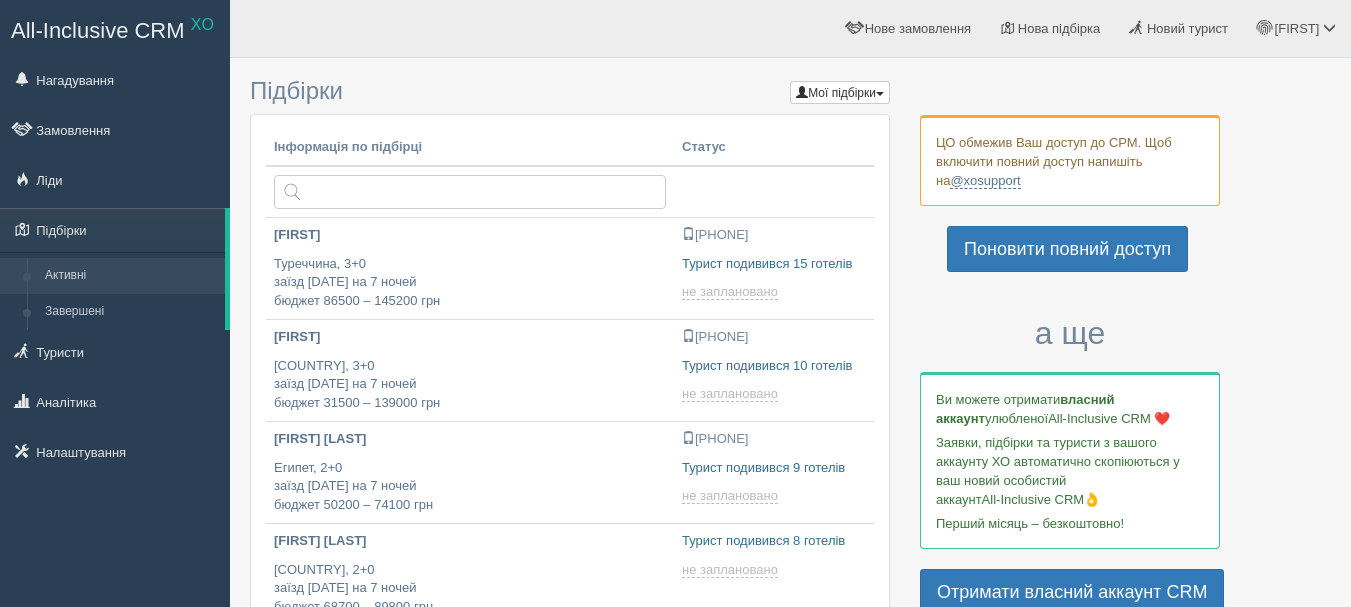 scroll, scrollTop: 0, scrollLeft: 0, axis: both 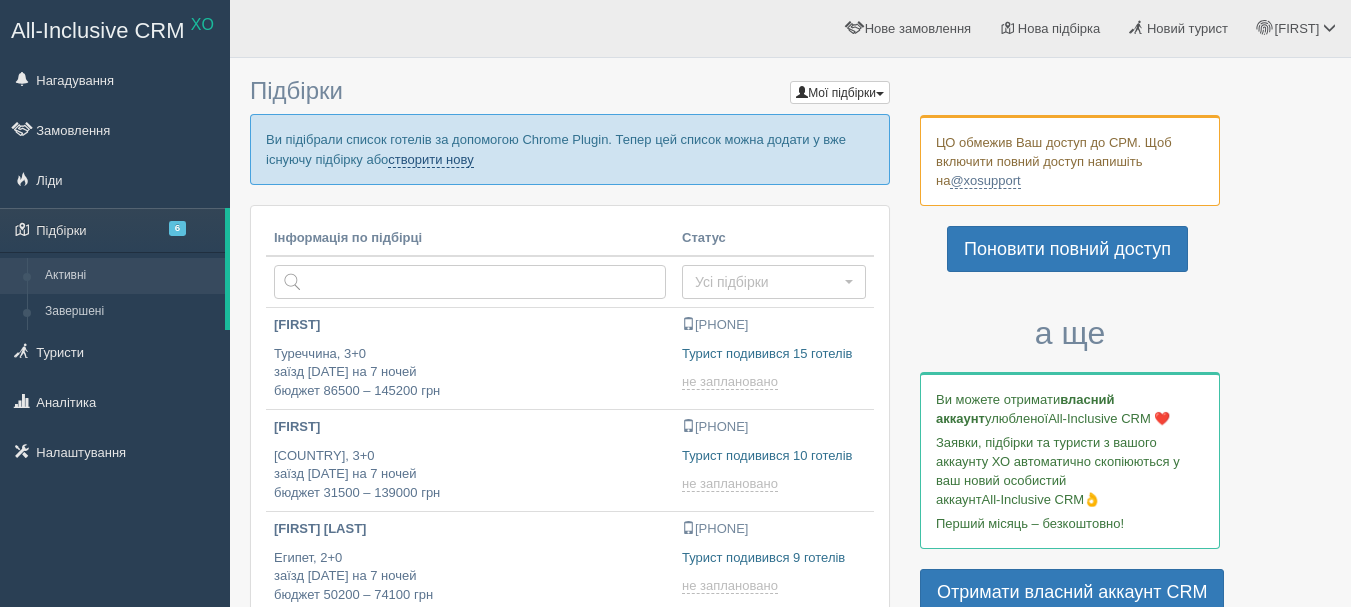 click on "створити нову" at bounding box center (430, 160) 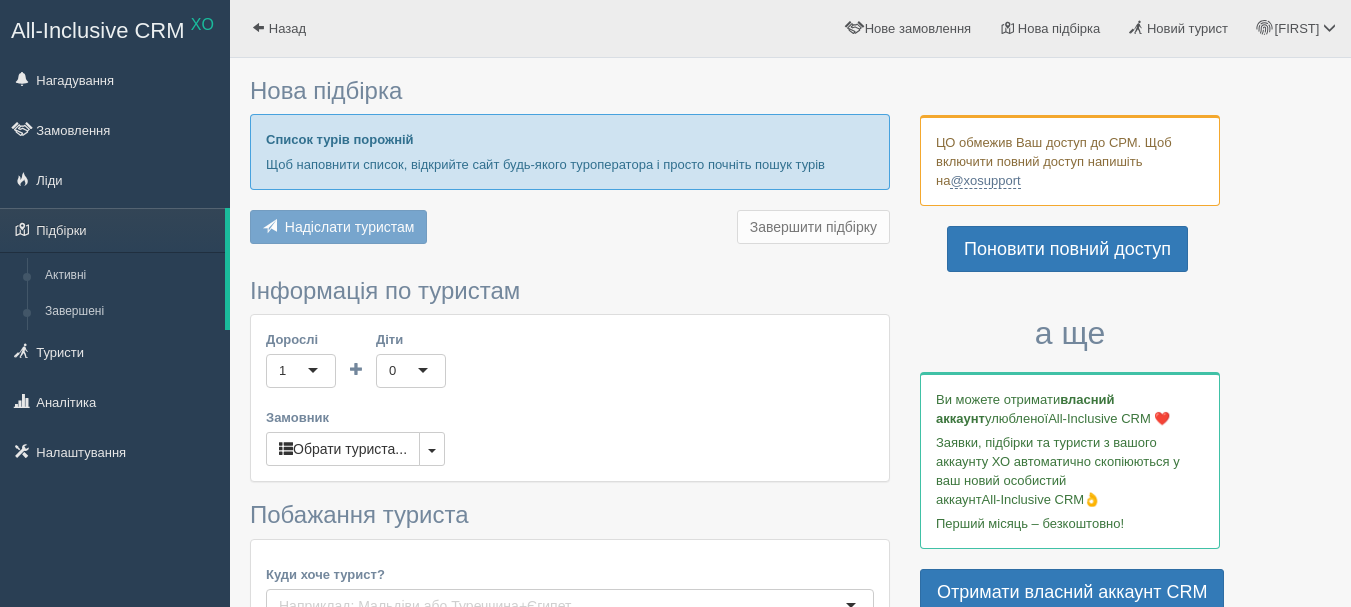 scroll, scrollTop: 0, scrollLeft: 0, axis: both 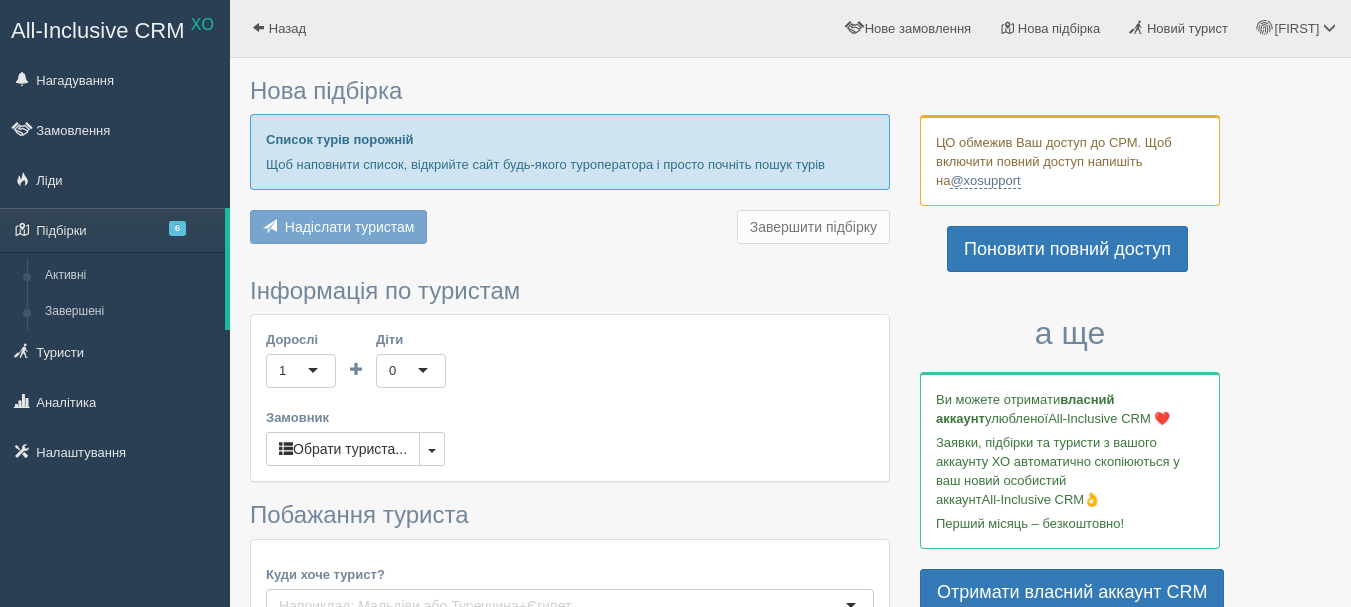 type on "5-7" 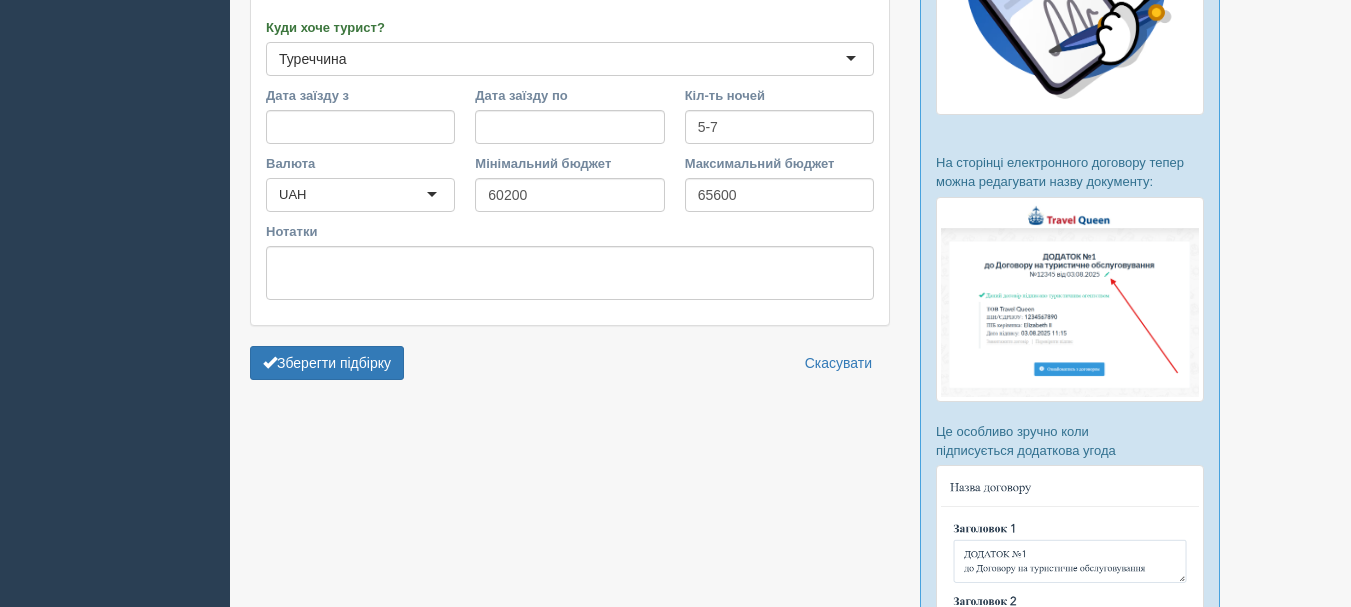 scroll, scrollTop: 1100, scrollLeft: 0, axis: vertical 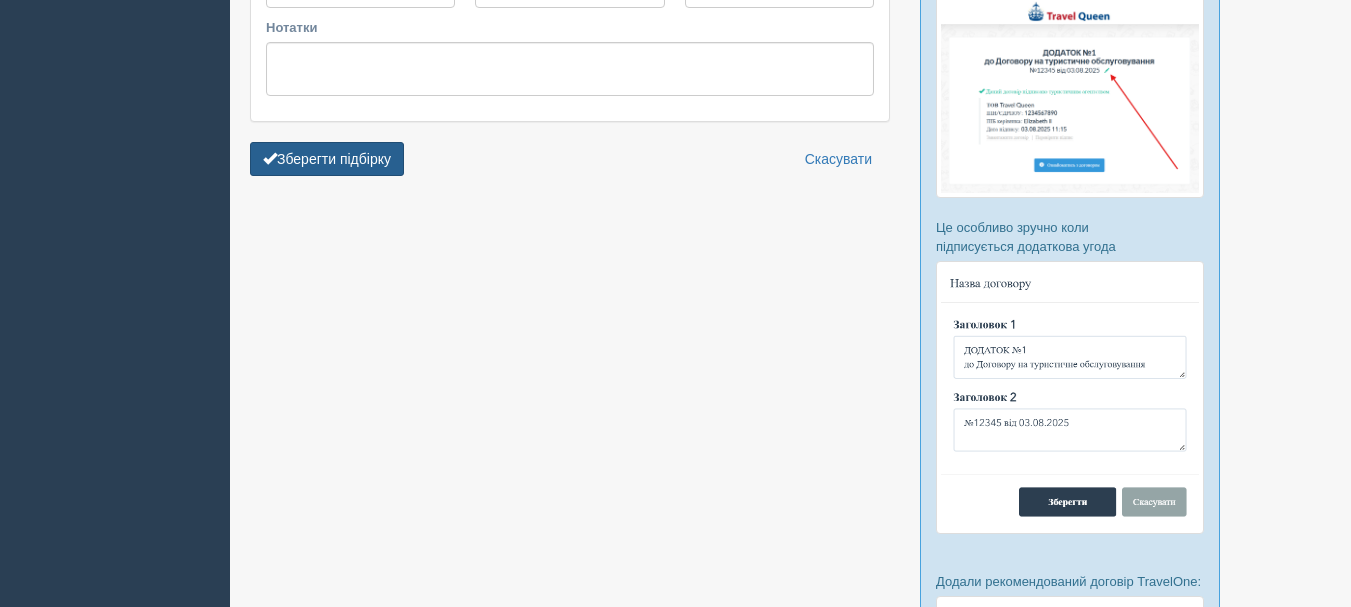 click on "Зберегти підбірку" at bounding box center [327, 159] 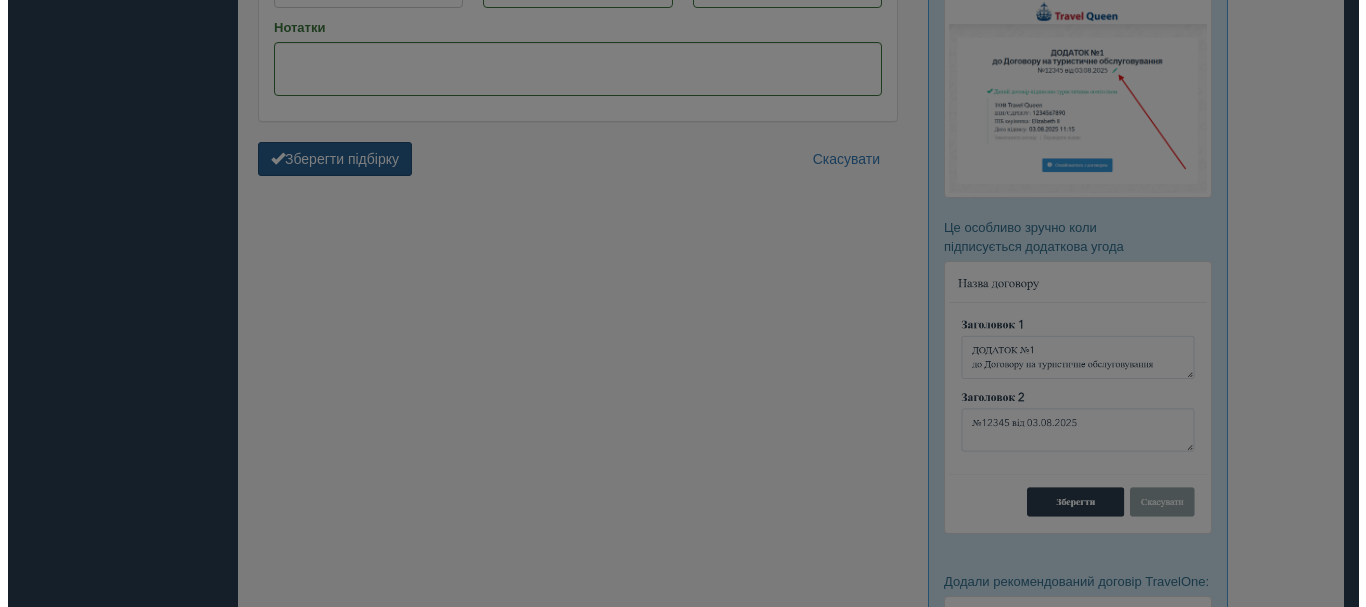 scroll, scrollTop: 747, scrollLeft: 0, axis: vertical 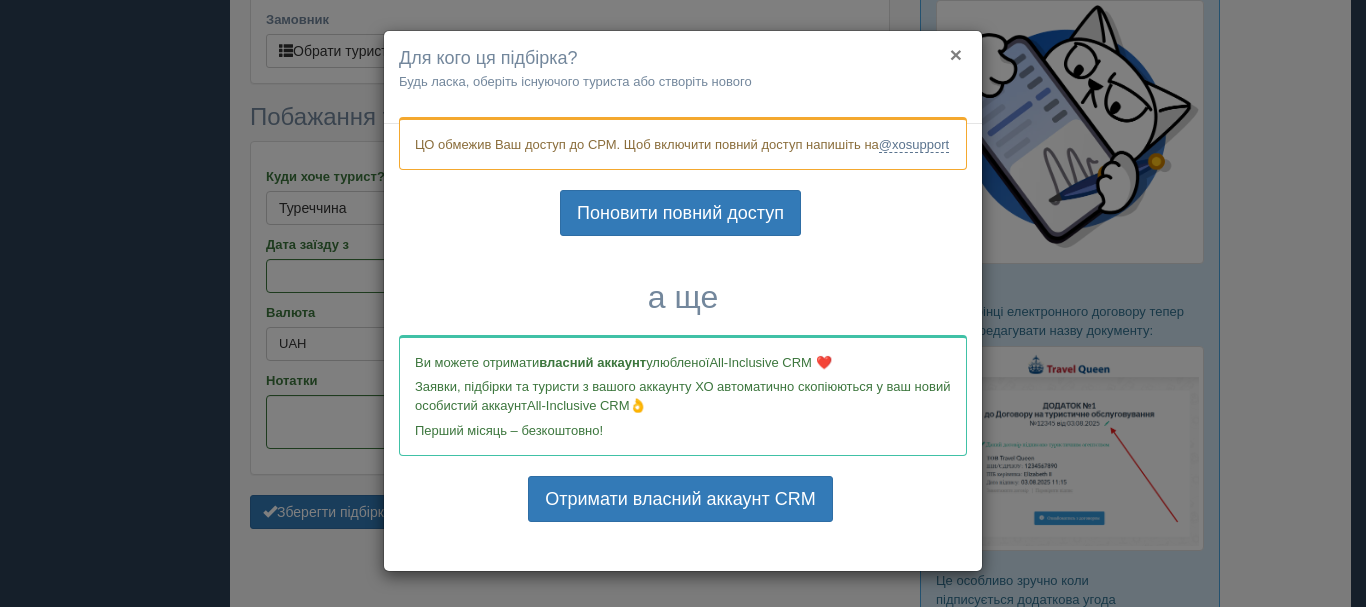 click on "×" at bounding box center [956, 54] 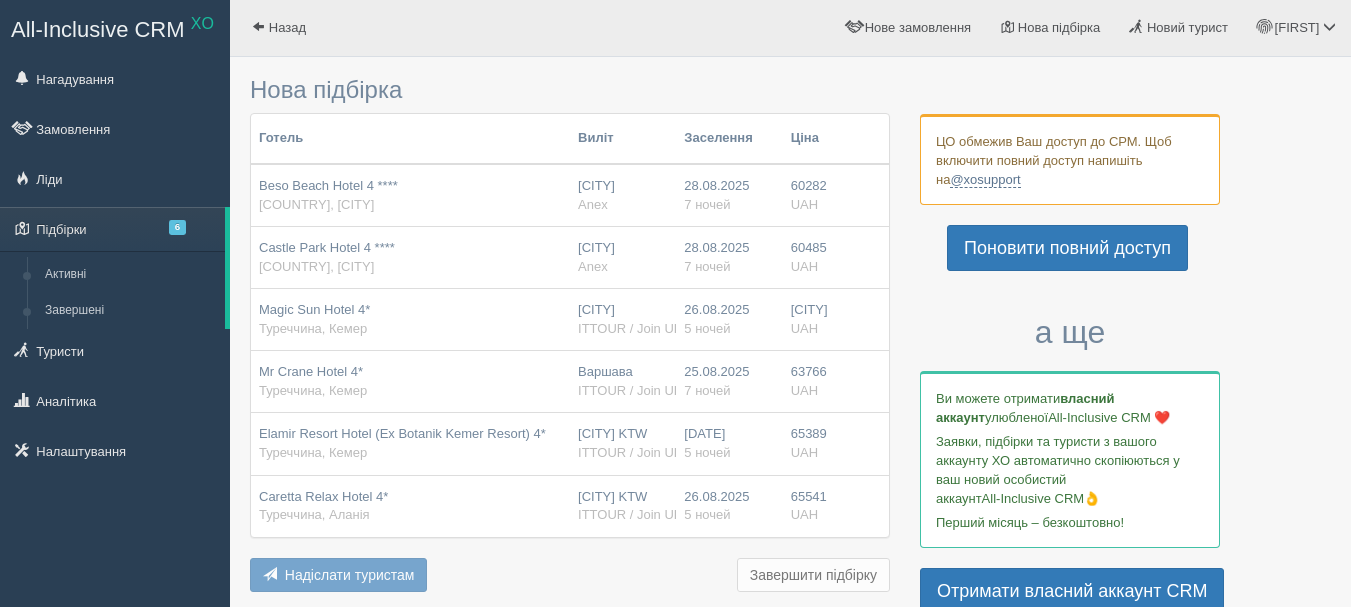 scroll, scrollTop: 0, scrollLeft: 0, axis: both 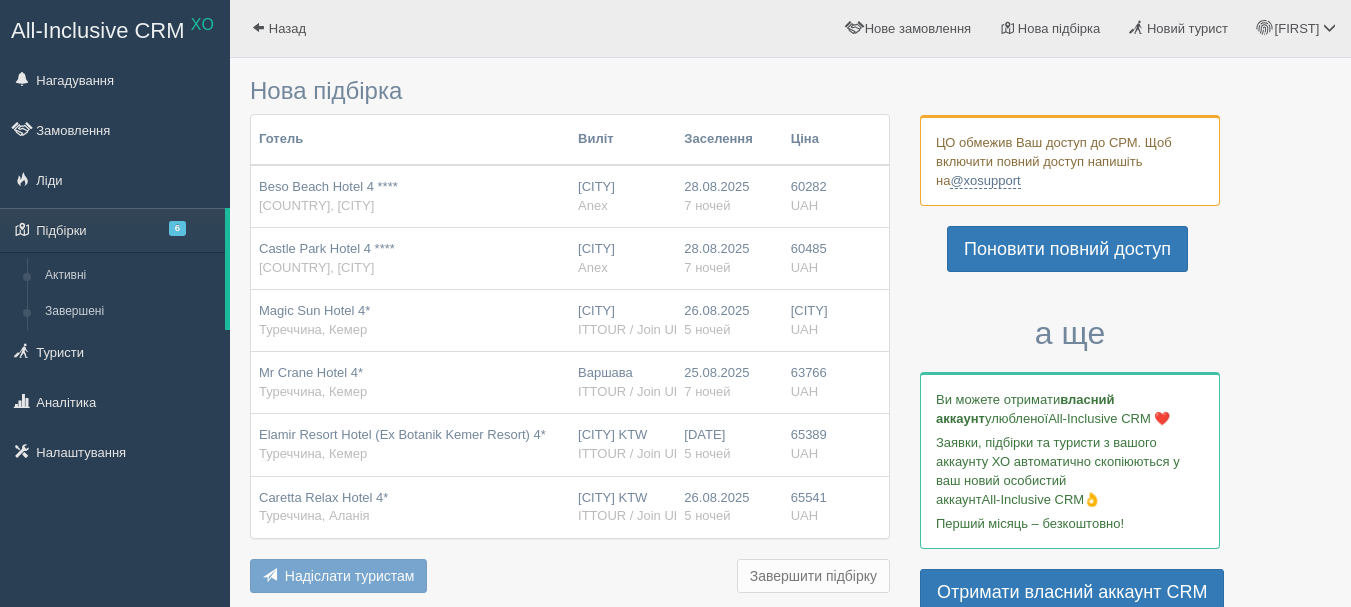 click on "Castle Park Hotel 4 ****" at bounding box center [327, 248] 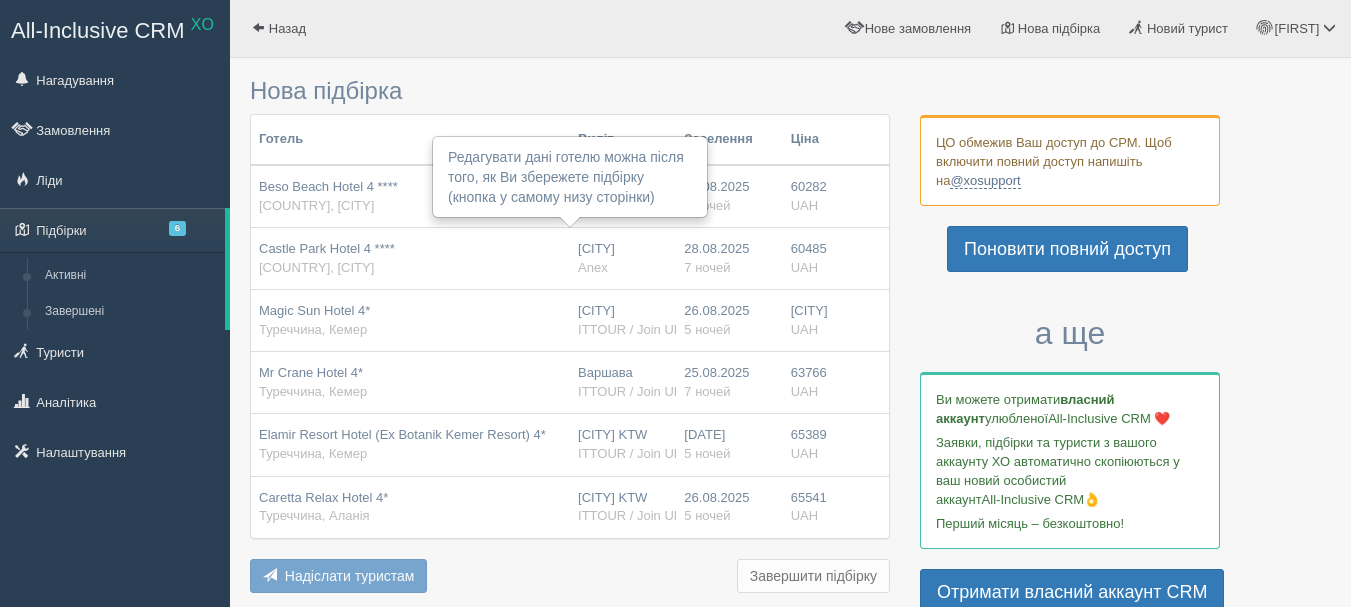 click on "Magic Sun Hotel 4*" at bounding box center [314, 310] 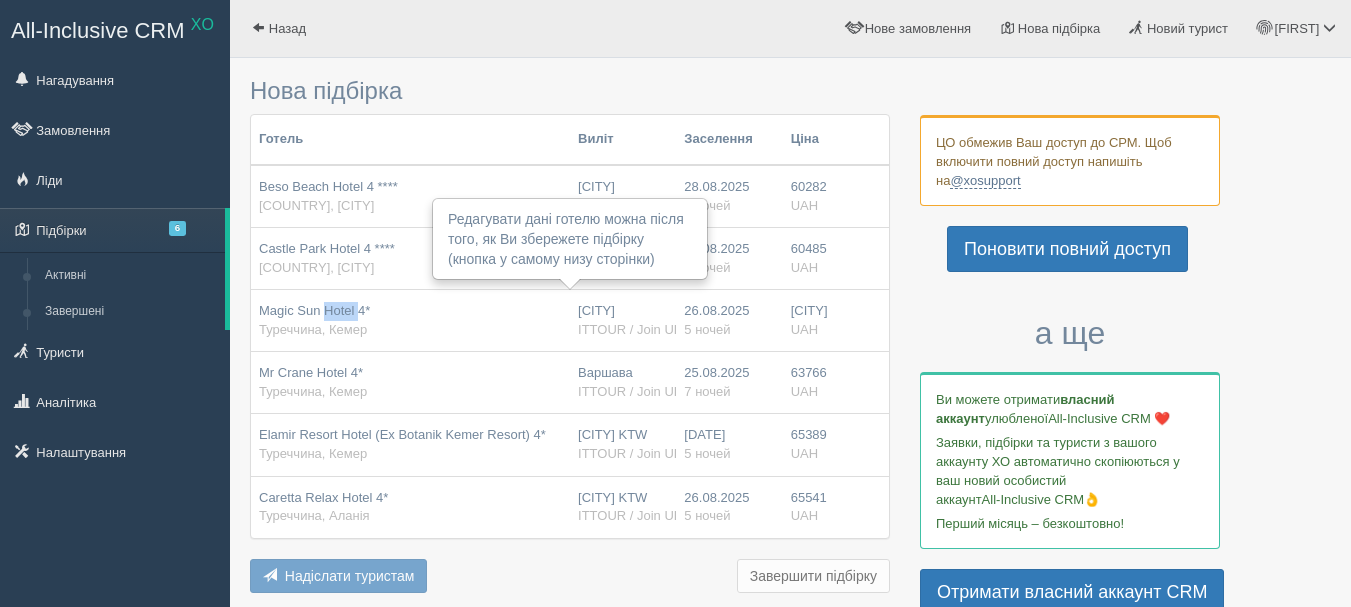 click on "Magic Sun Hotel 4*" at bounding box center (314, 310) 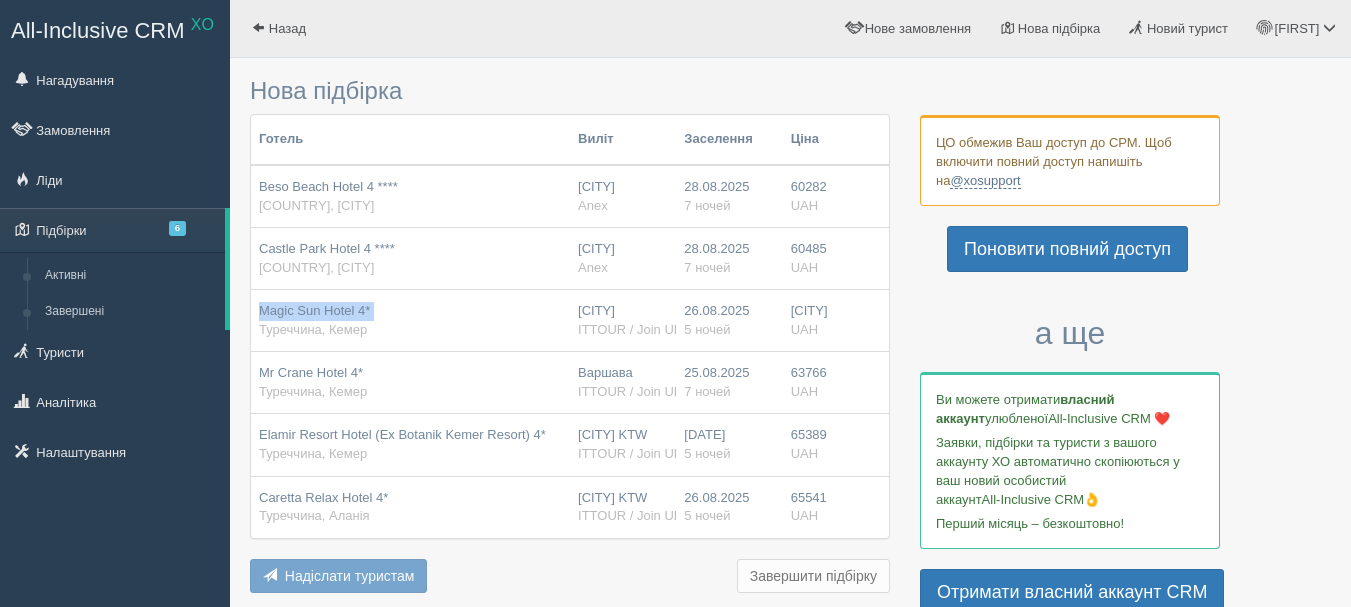 click on "Magic Sun Hotel 4*" at bounding box center [314, 310] 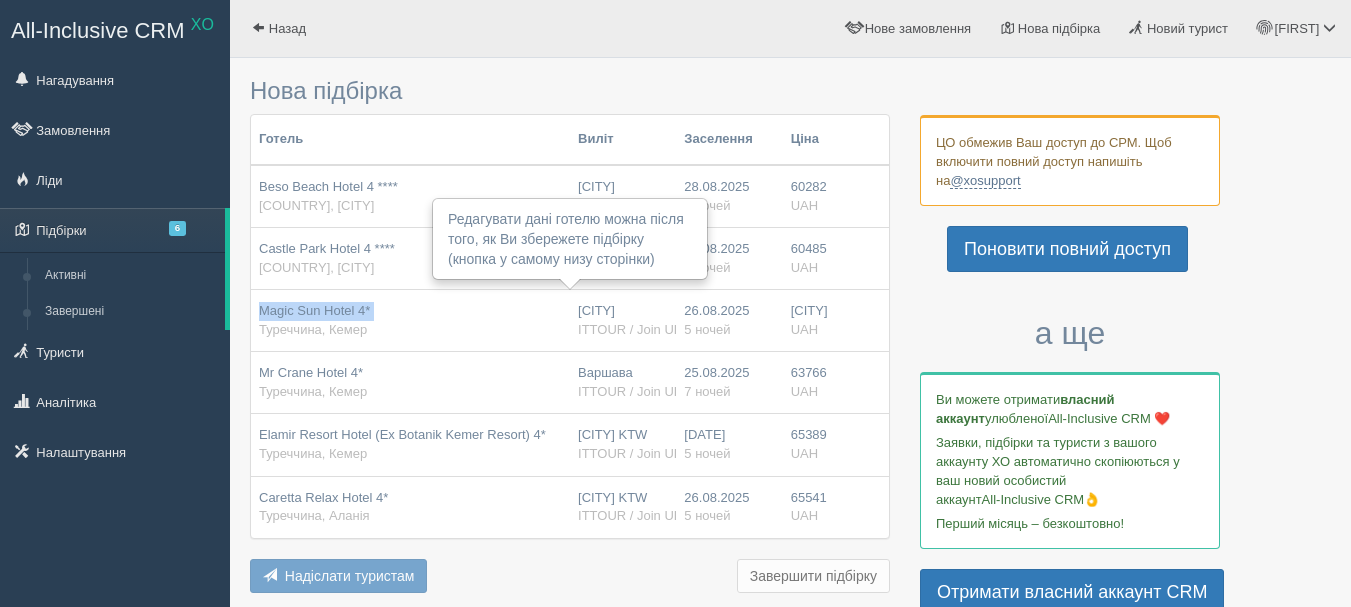 copy on "Magic Sun Hotel 4*" 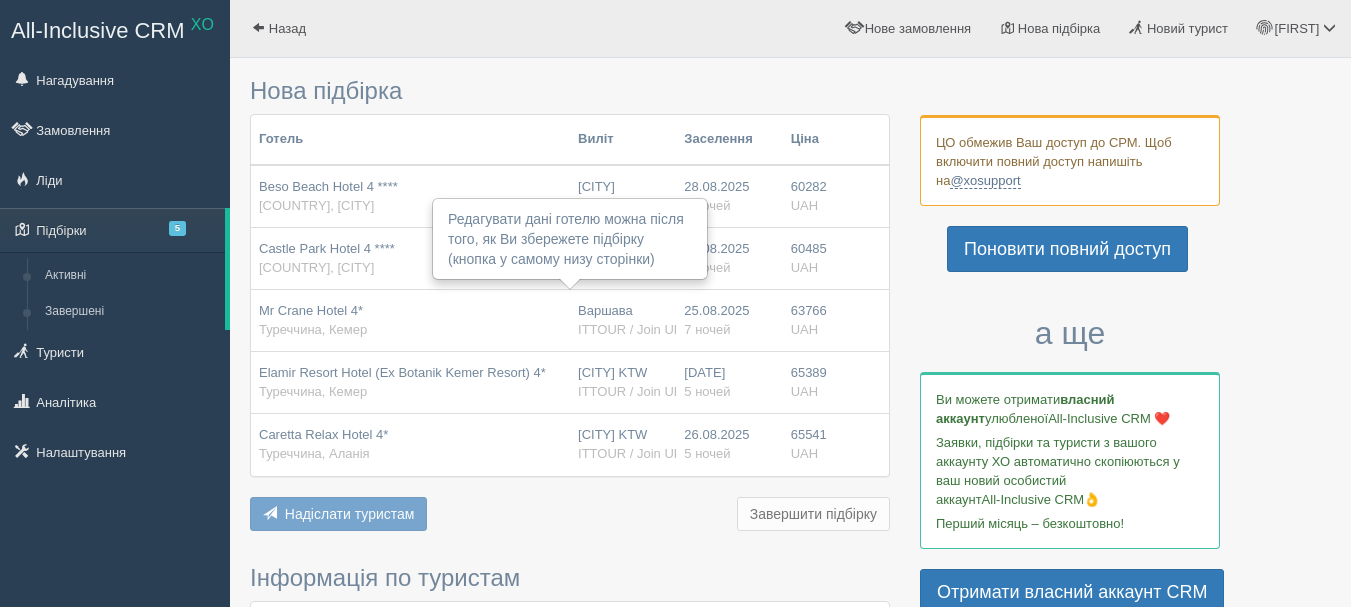 click on "Mr Crane Hotel 4*" at bounding box center (311, 310) 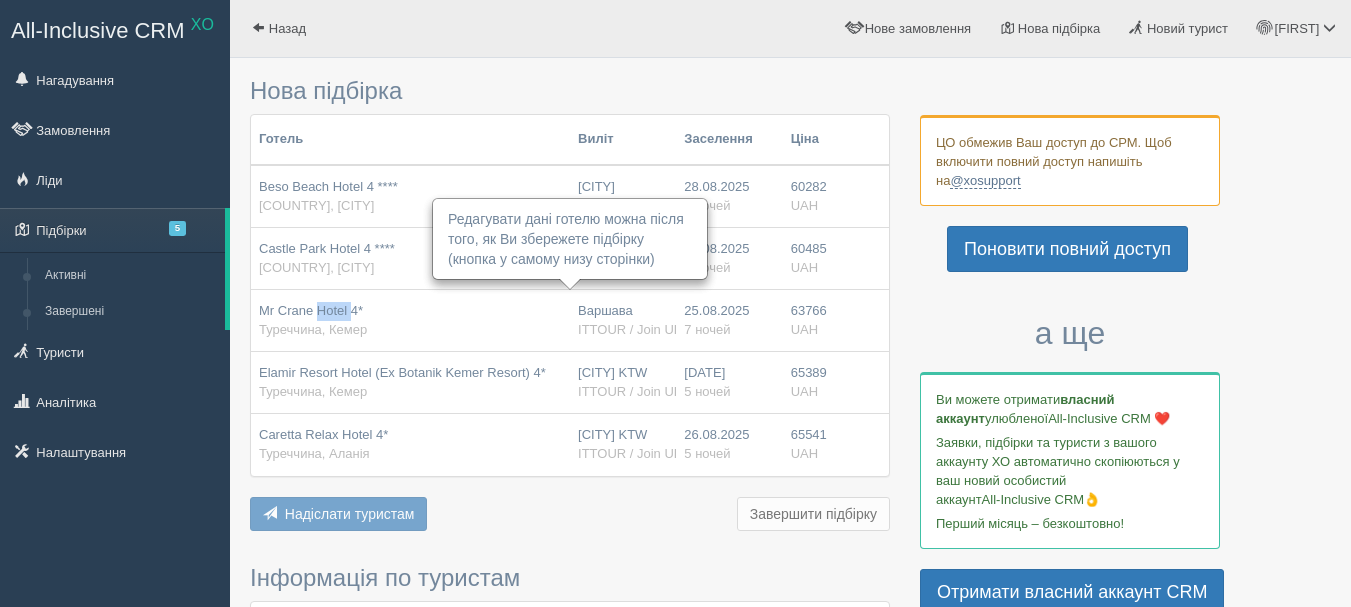 click on "Mr Crane Hotel 4*" at bounding box center (311, 310) 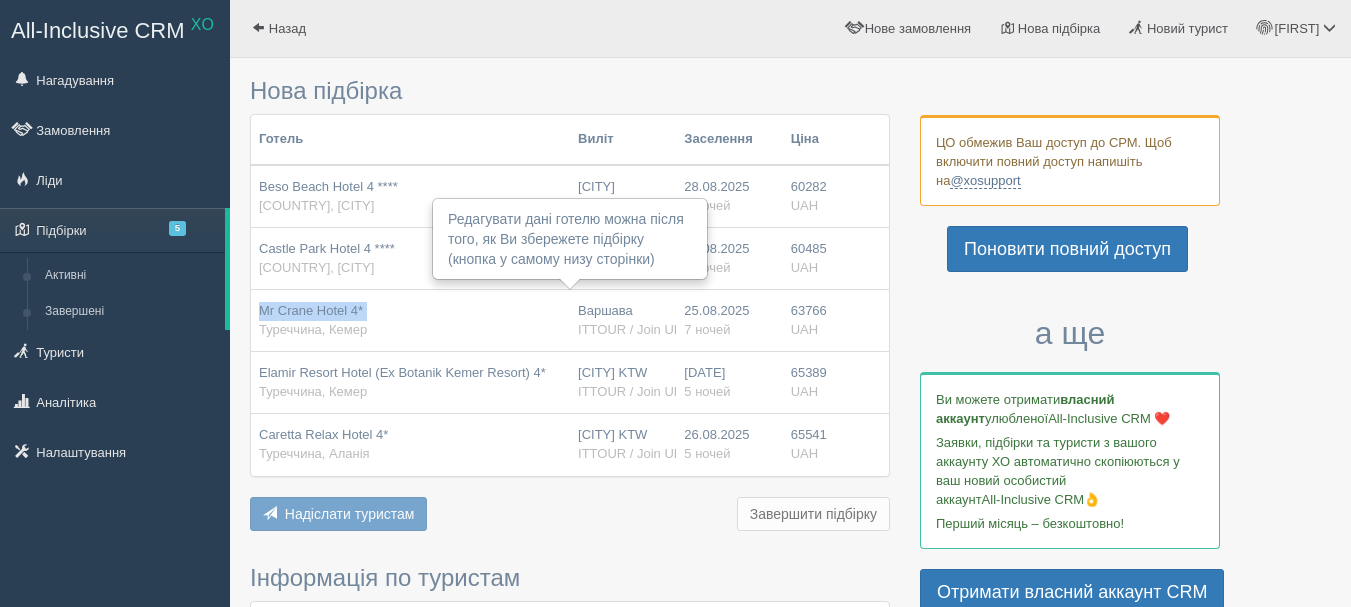 click on "Mr Crane Hotel 4*" at bounding box center [311, 310] 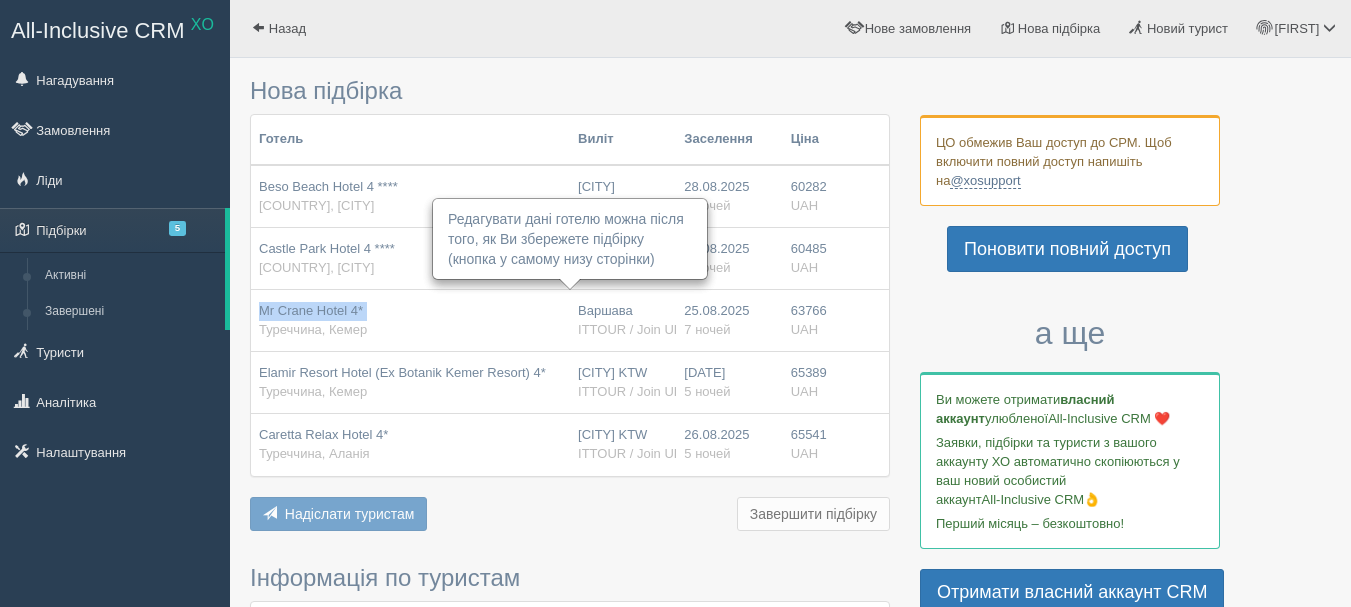 copy on "Mr Crane Hotel 4*" 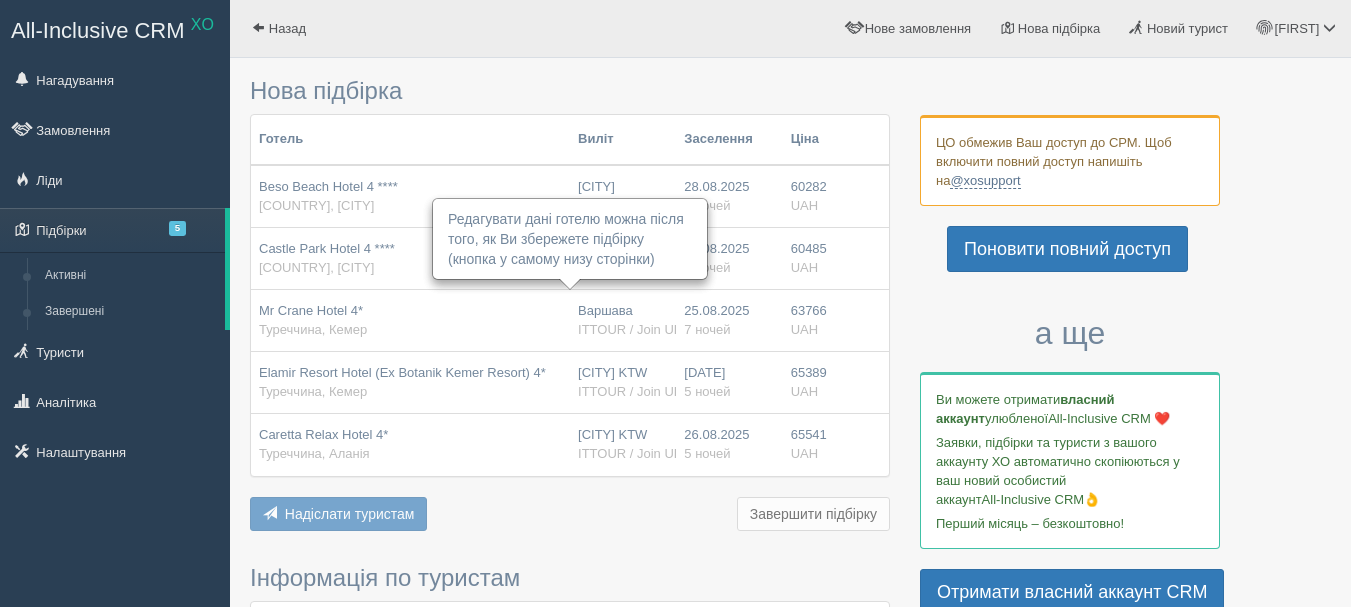 click on "Elamir Resort Hotel (Ex Botanik Kemer Resort) 4*" at bounding box center [402, 372] 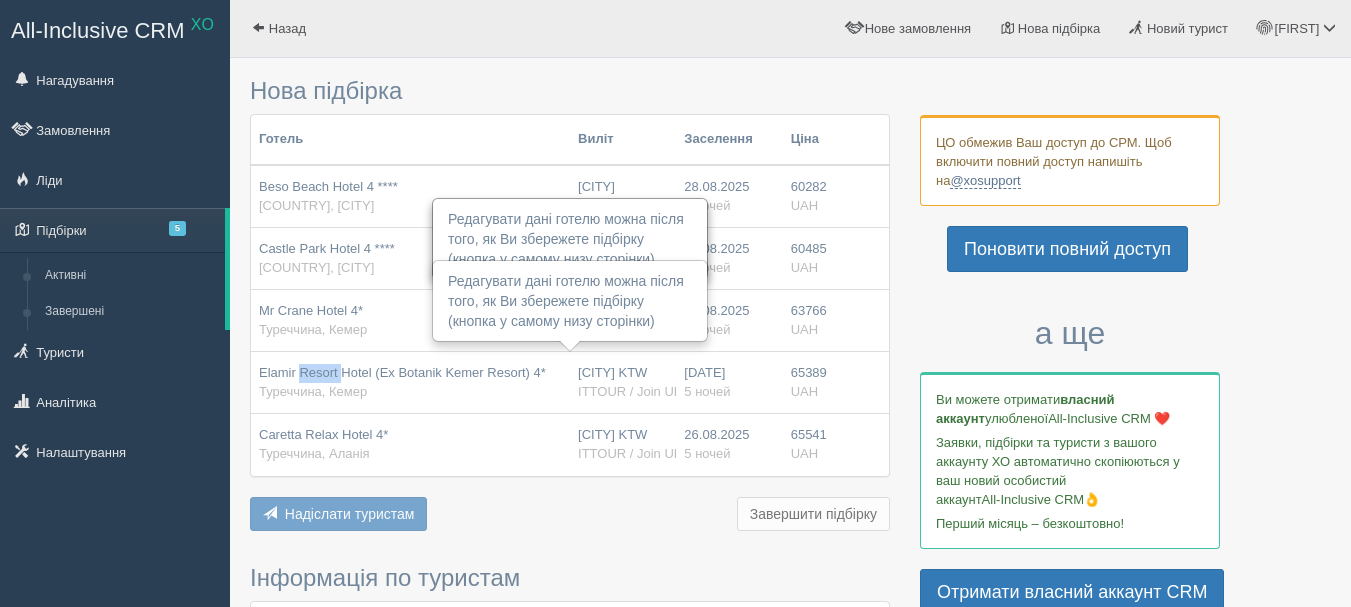 click on "Elamir Resort Hotel (Ex Botanik Kemer Resort) 4*" at bounding box center [402, 372] 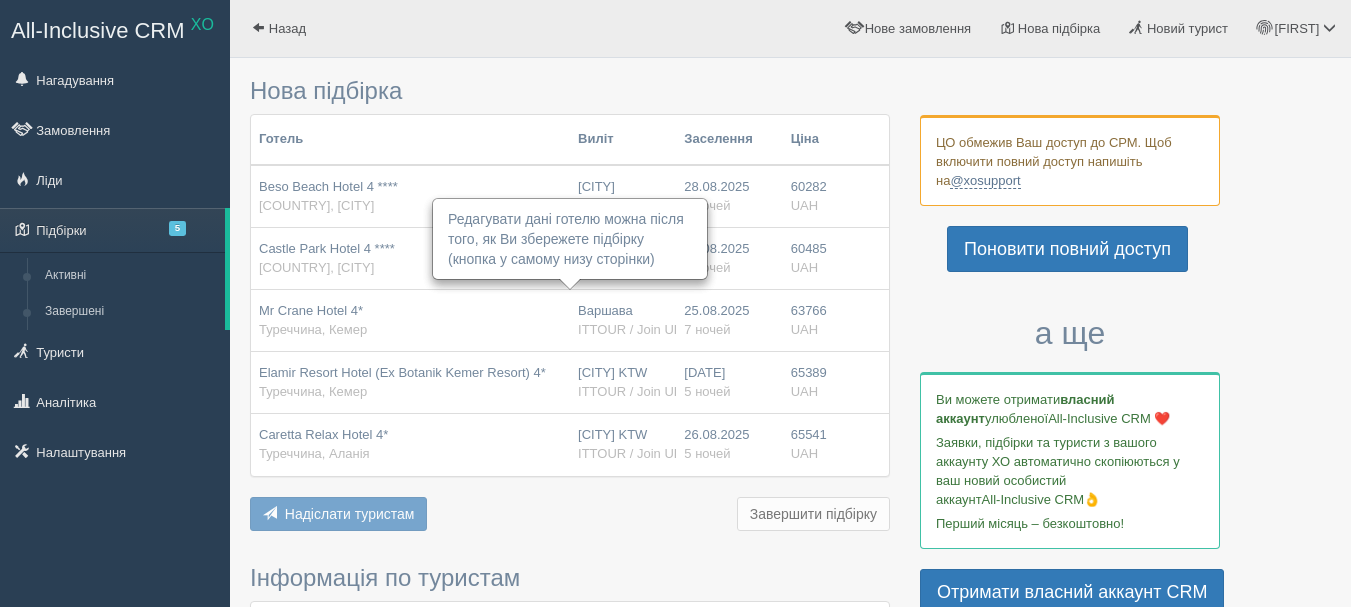 click on "Caretta Relax Hotel 4*
Туреччина, Аланія" at bounding box center (410, 444) 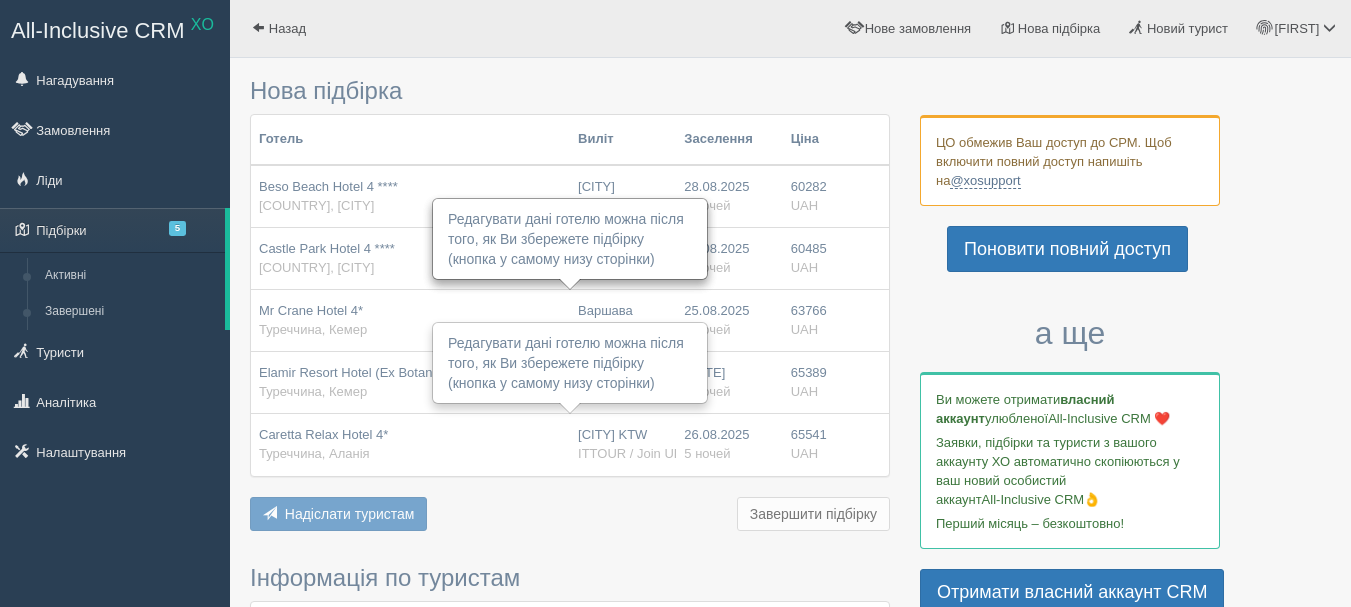 click on "Нова підбірка
Готель
Виліт
Заселення
Ціна
Beso Beach Hotel 4 ****
Туреччина, Чамьюва
Жешув
Anex
28.08.2025
7 ночей" at bounding box center [570, 646] 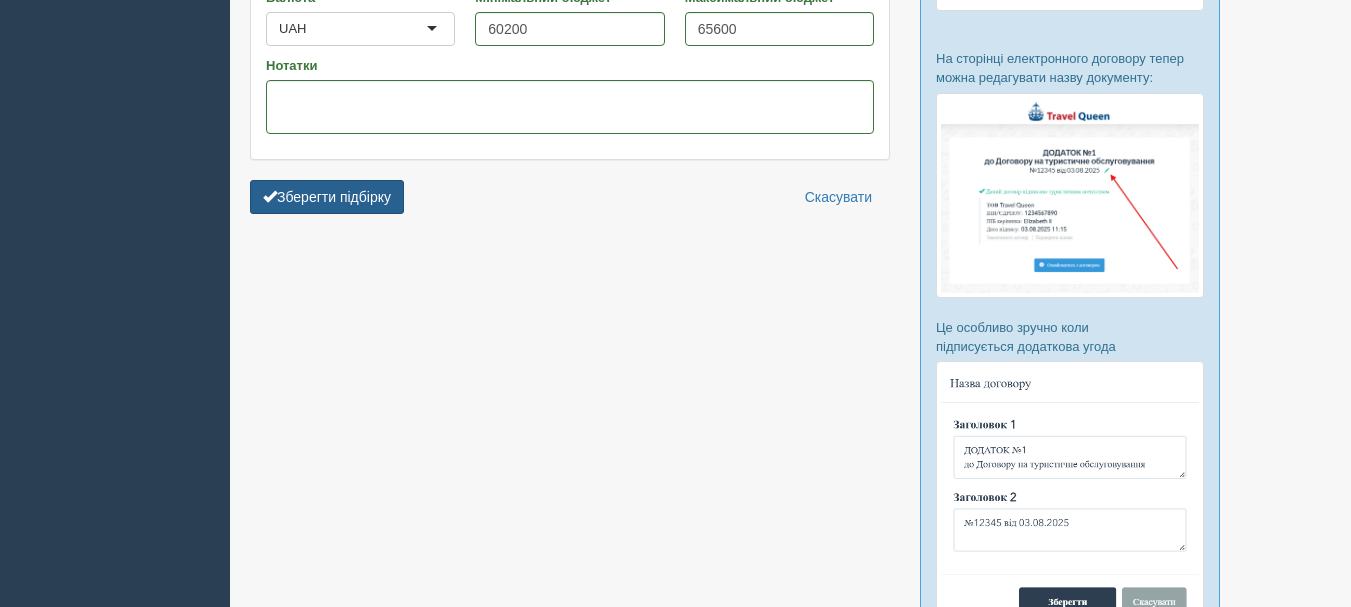 click on "Зберегти підбірку" at bounding box center (327, 197) 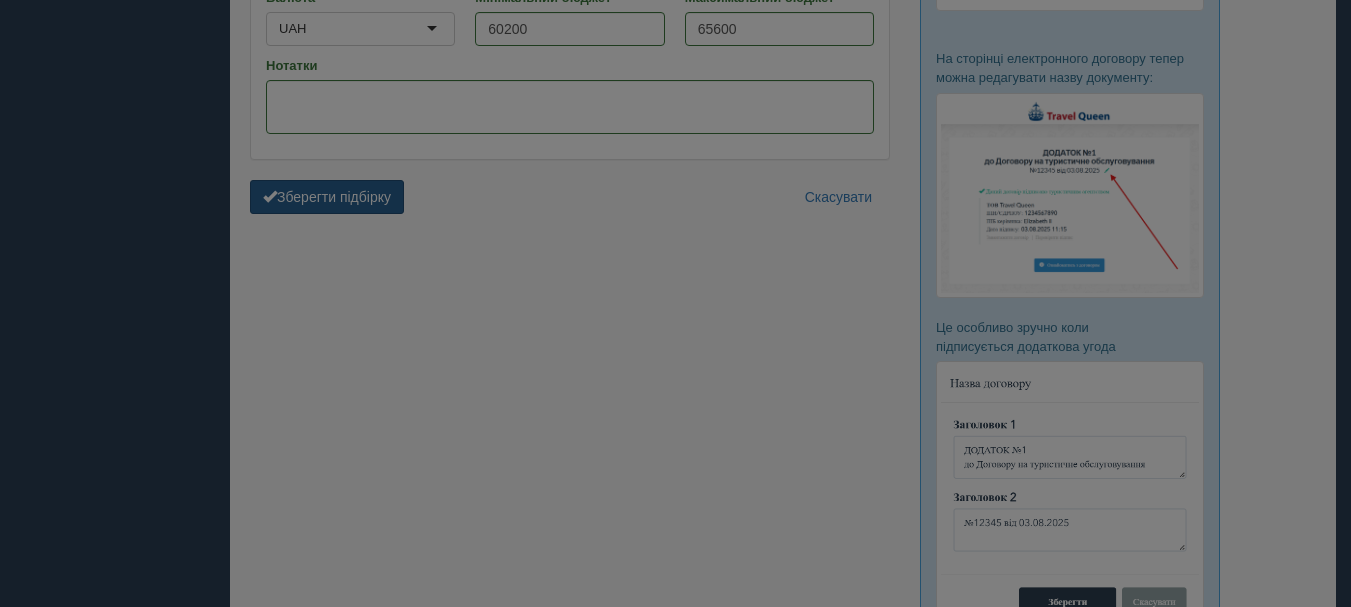 scroll, scrollTop: 685, scrollLeft: 0, axis: vertical 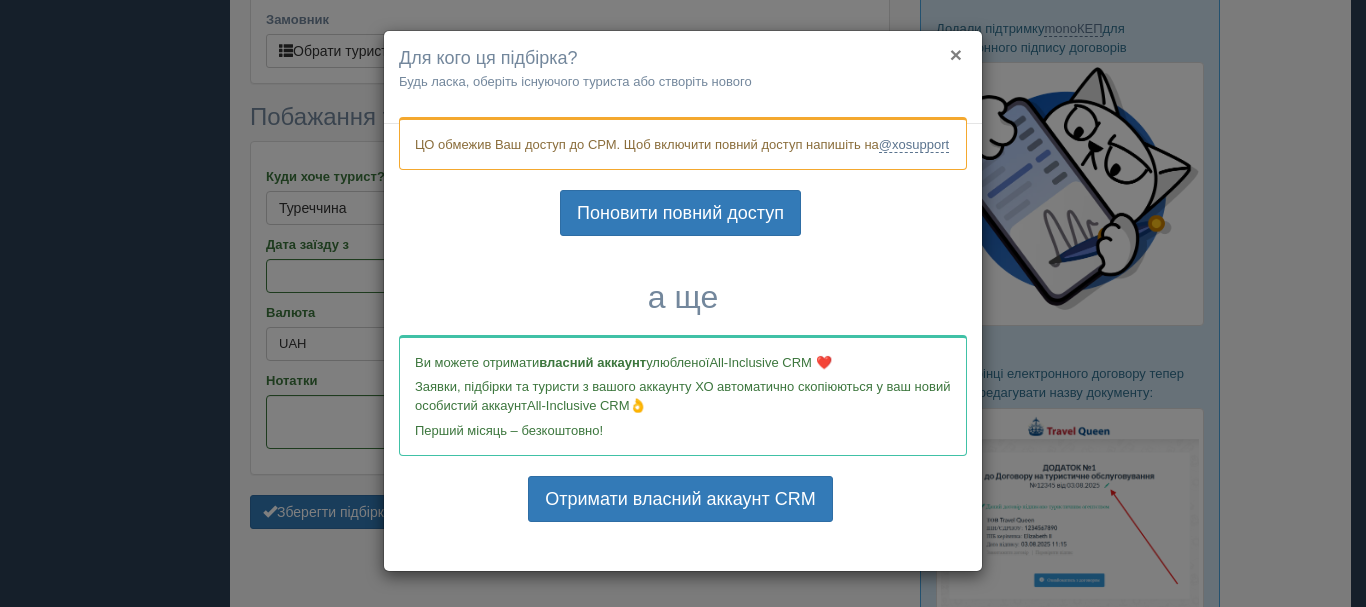 click on "×" at bounding box center [956, 54] 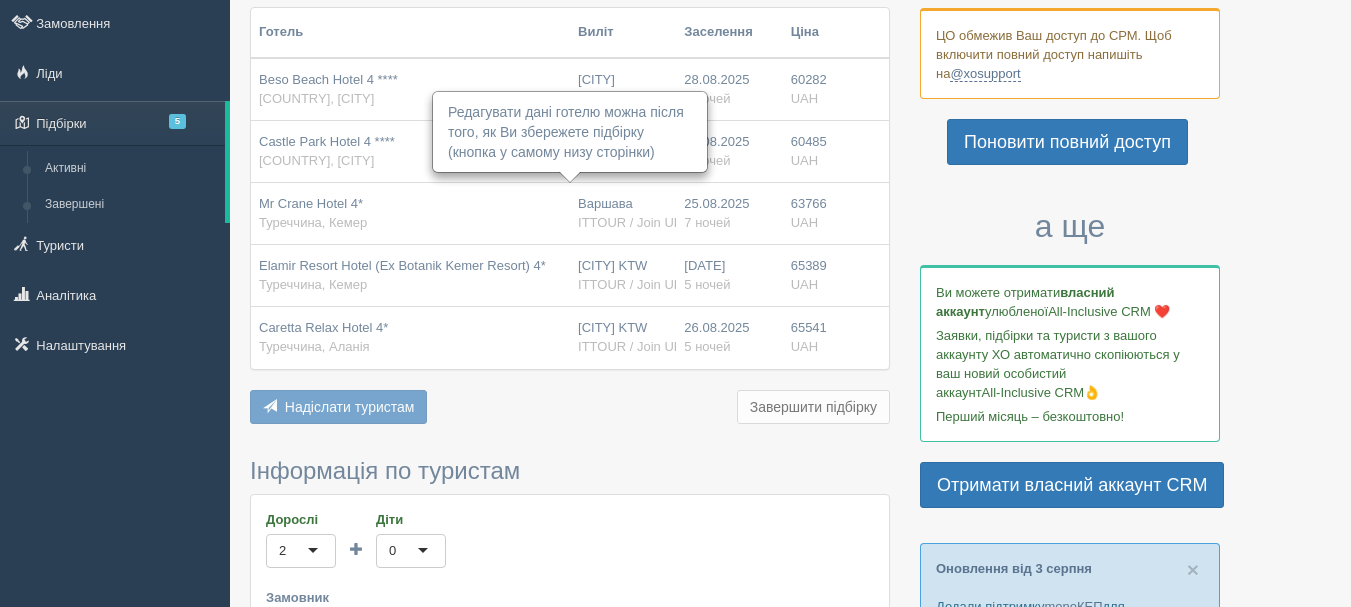 scroll, scrollTop: 0, scrollLeft: 0, axis: both 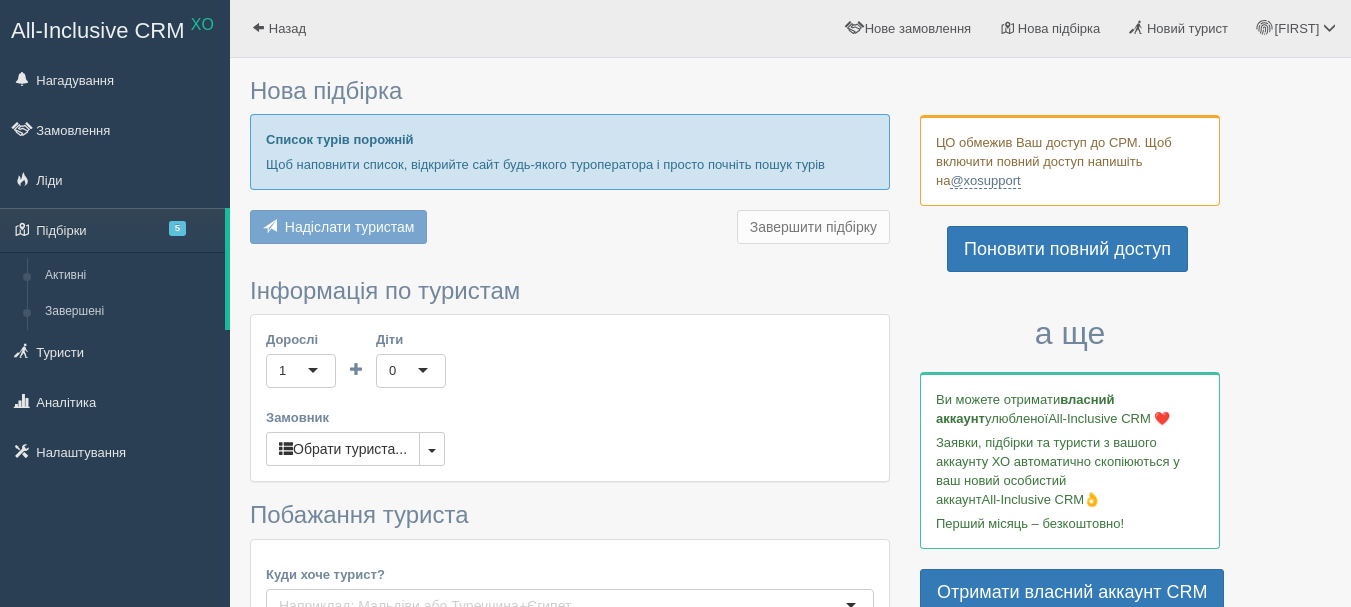 type on "5-7" 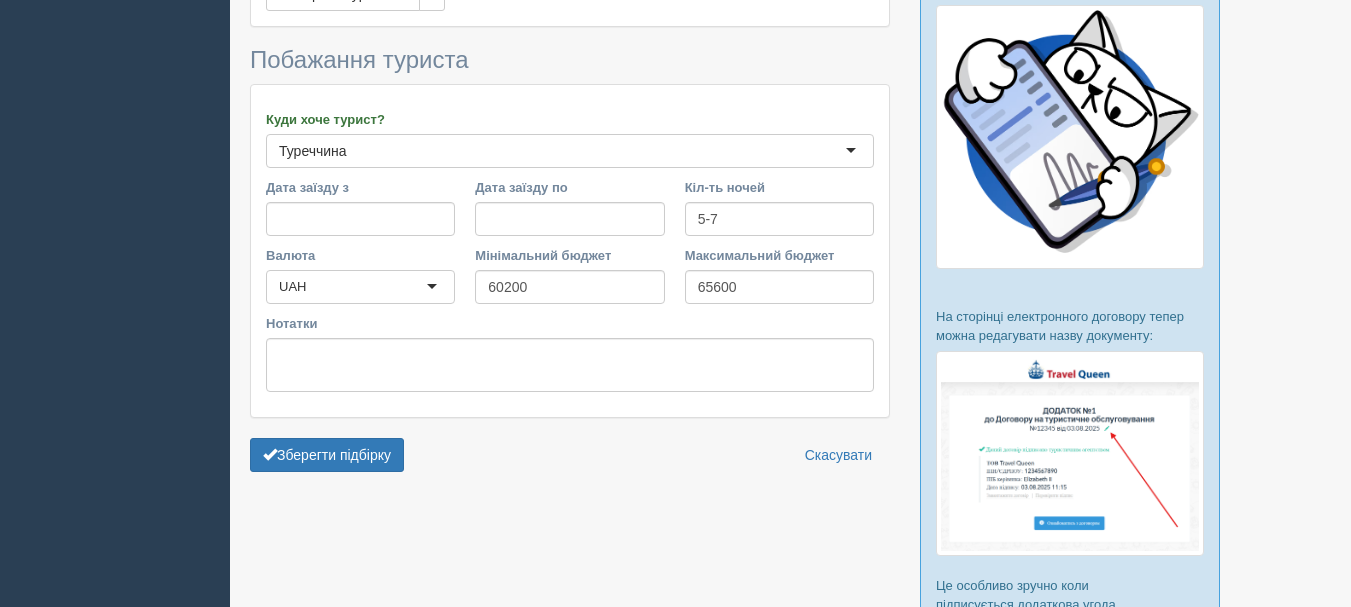 scroll, scrollTop: 900, scrollLeft: 0, axis: vertical 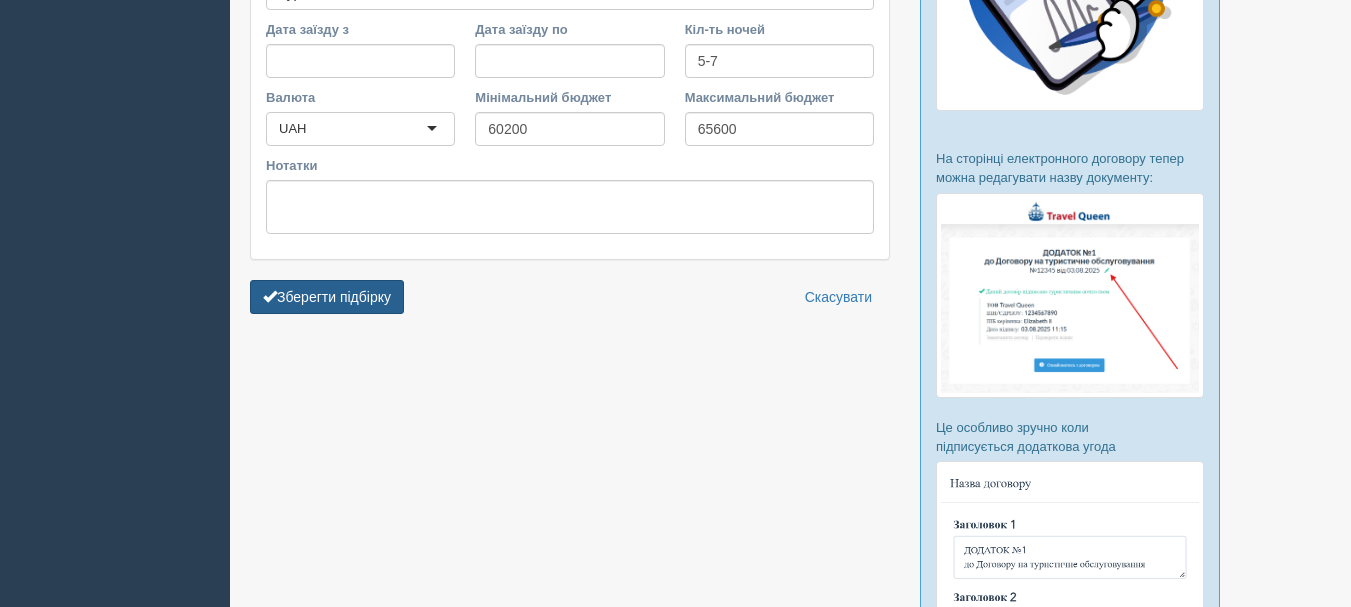 click on "Зберегти підбірку" at bounding box center [327, 297] 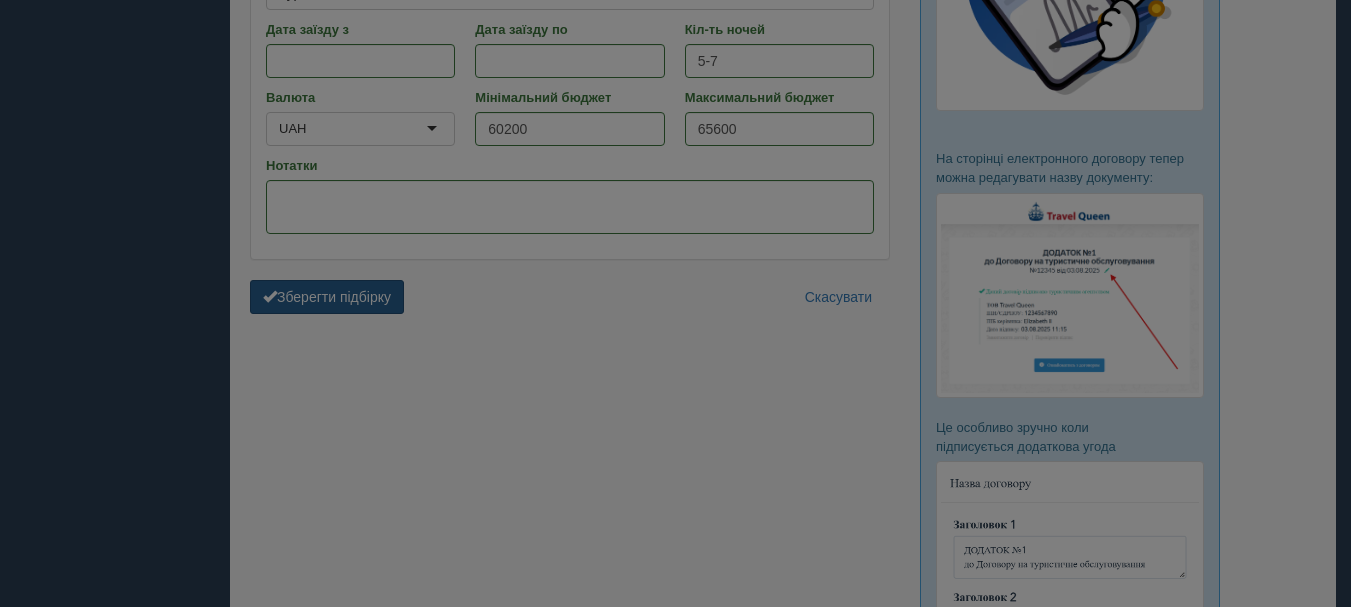 scroll, scrollTop: 685, scrollLeft: 0, axis: vertical 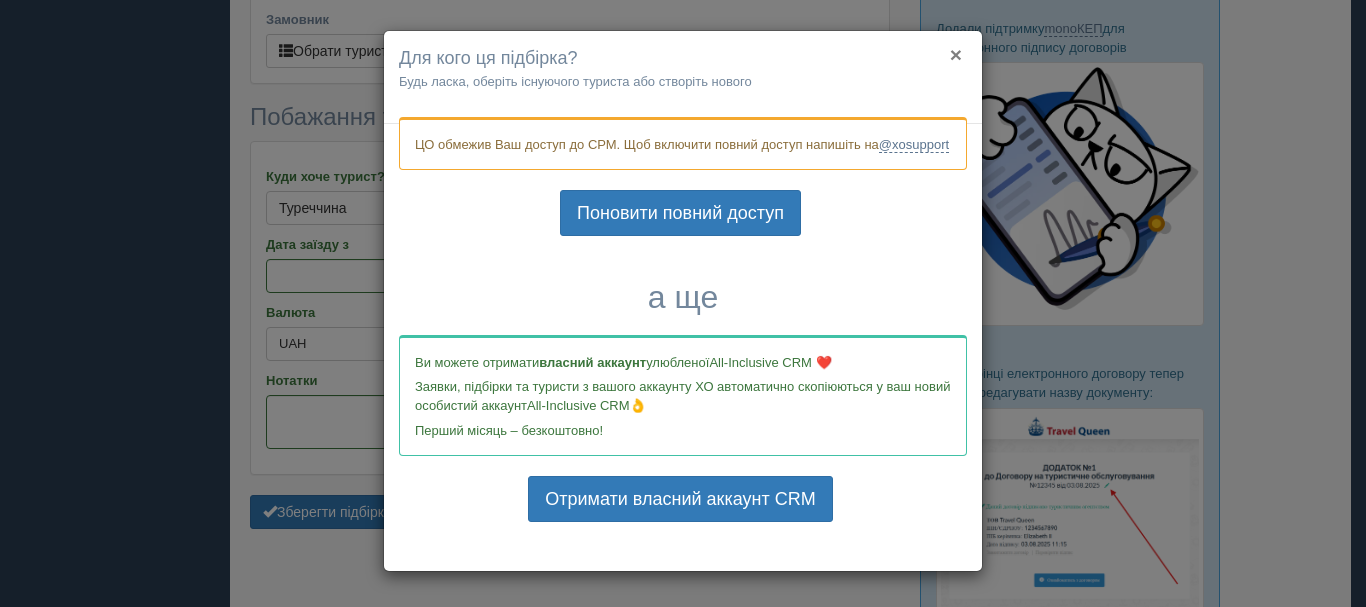 click on "×" at bounding box center [956, 54] 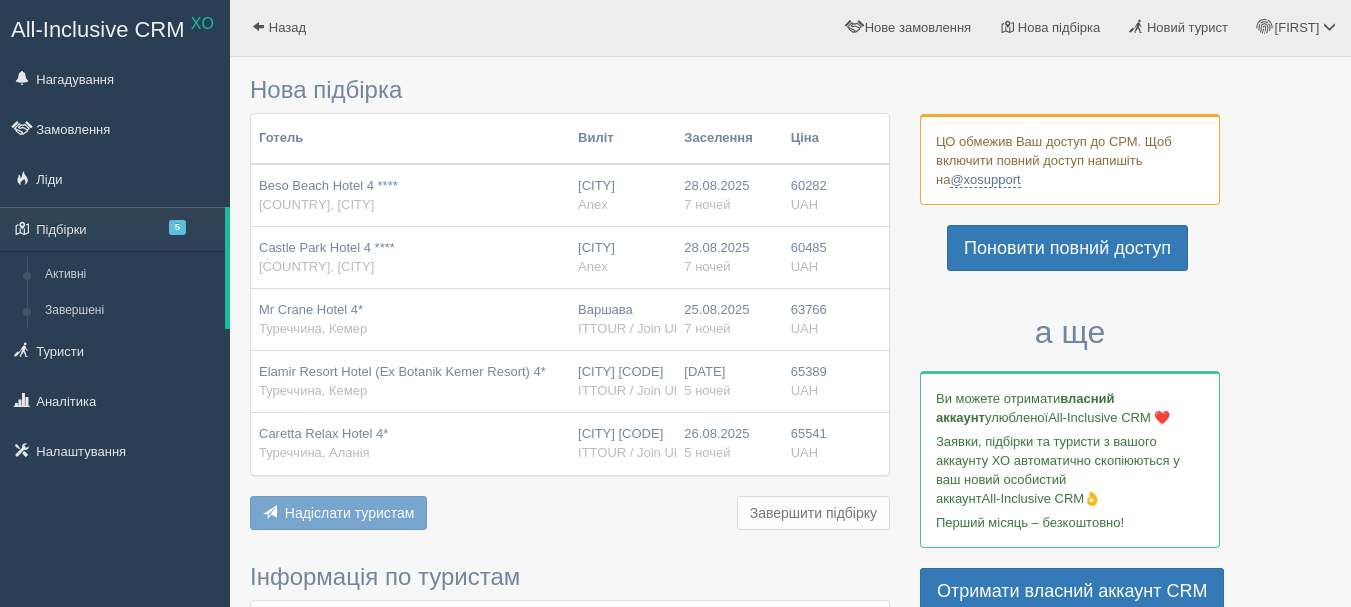 scroll, scrollTop: 0, scrollLeft: 0, axis: both 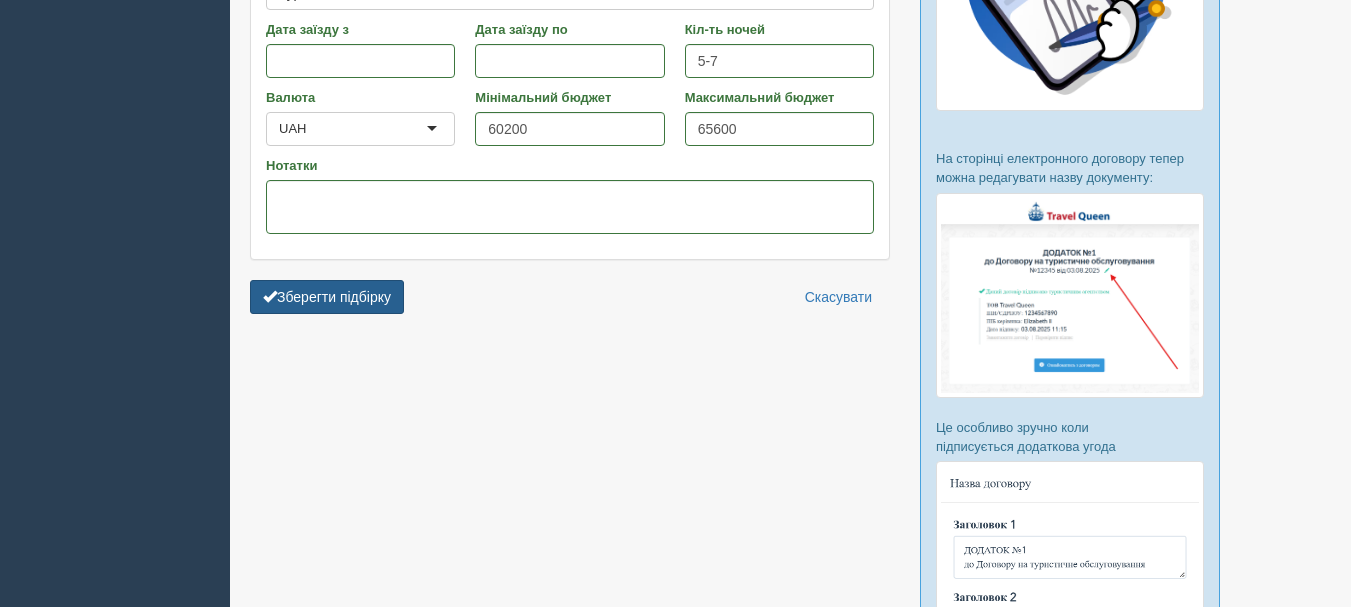 click on "Зберегти підбірку" at bounding box center (327, 297) 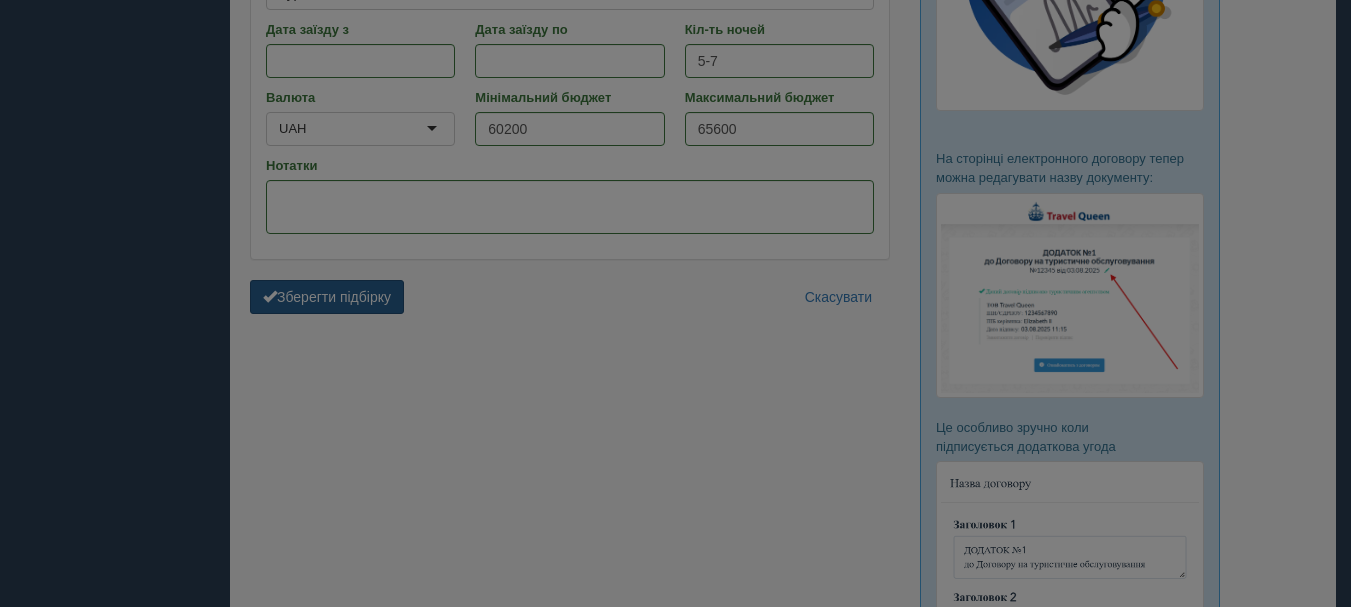 scroll, scrollTop: 685, scrollLeft: 0, axis: vertical 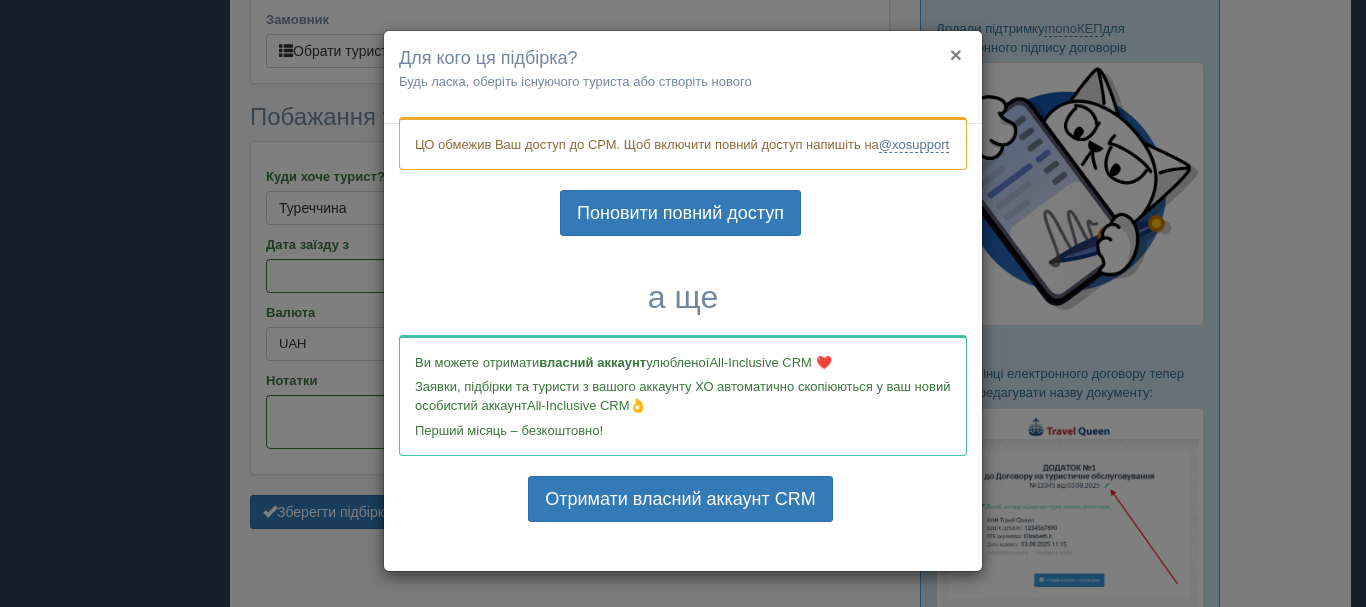 click on "×" at bounding box center (956, 54) 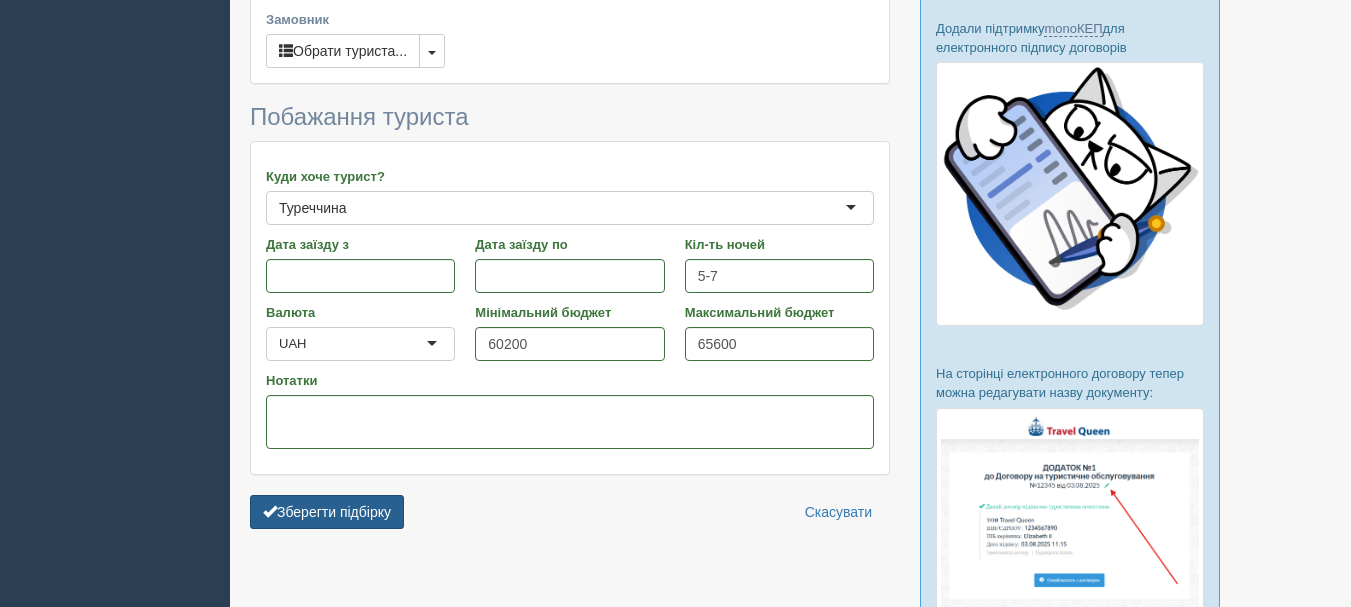 click on "Зберегти підбірку" at bounding box center [327, 512] 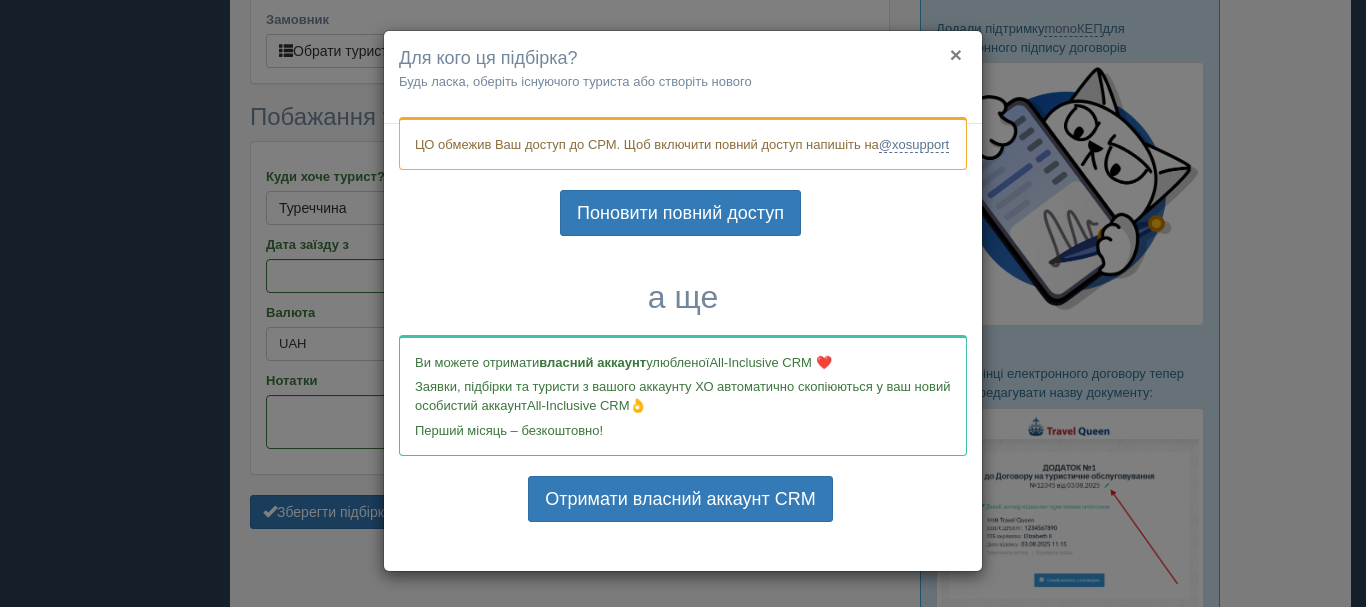 click on "×" at bounding box center (956, 54) 